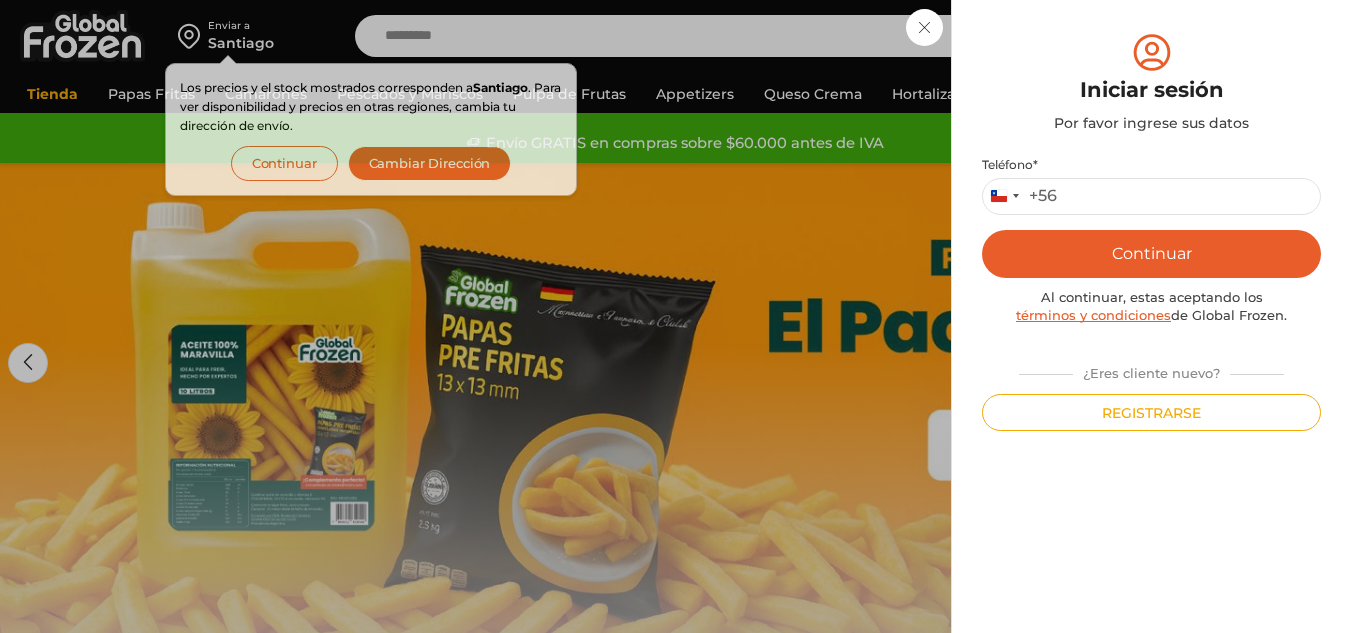 scroll, scrollTop: 0, scrollLeft: 0, axis: both 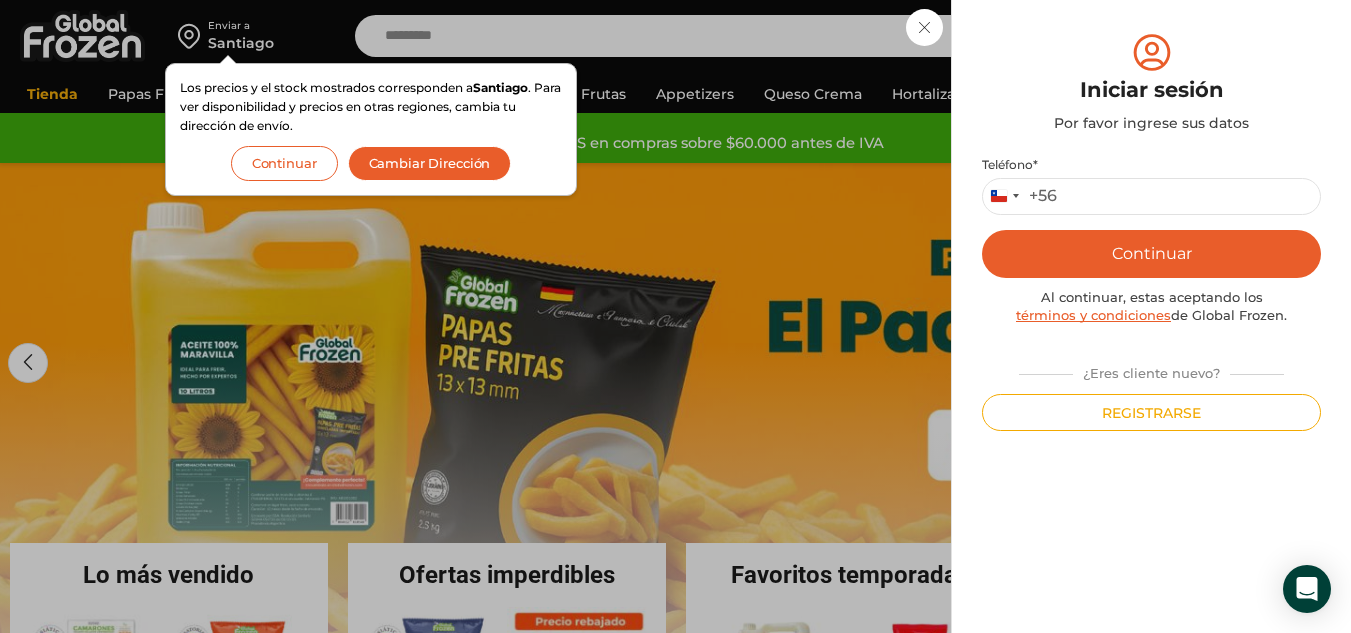 drag, startPoint x: 278, startPoint y: 157, endPoint x: 383, endPoint y: 117, distance: 112.36102 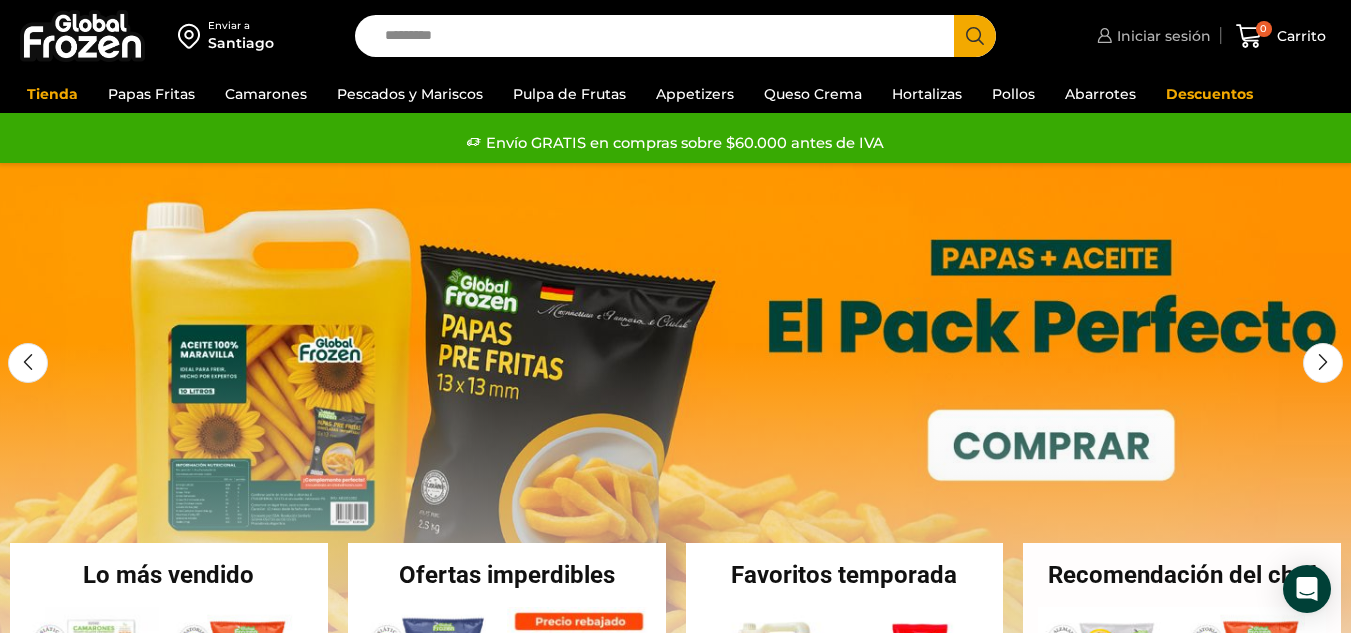 click on "Iniciar sesión" at bounding box center [1161, 36] 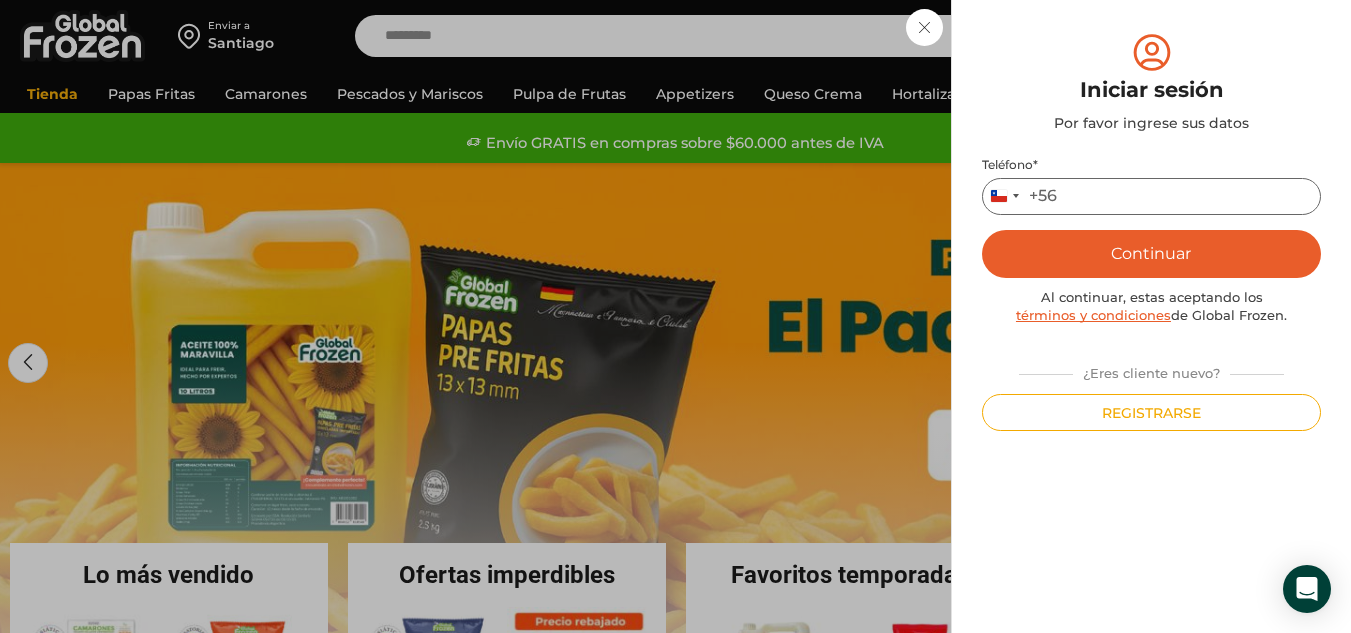 click on "Teléfono
*" at bounding box center [1151, 196] 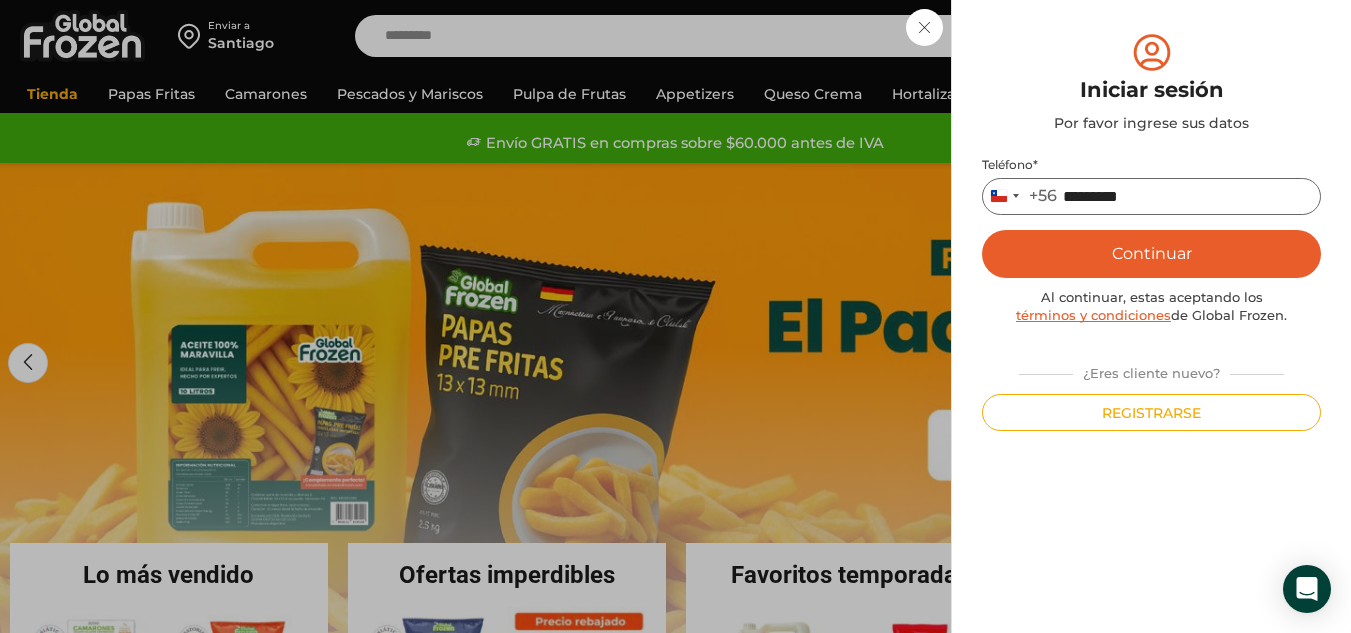 type on "*********" 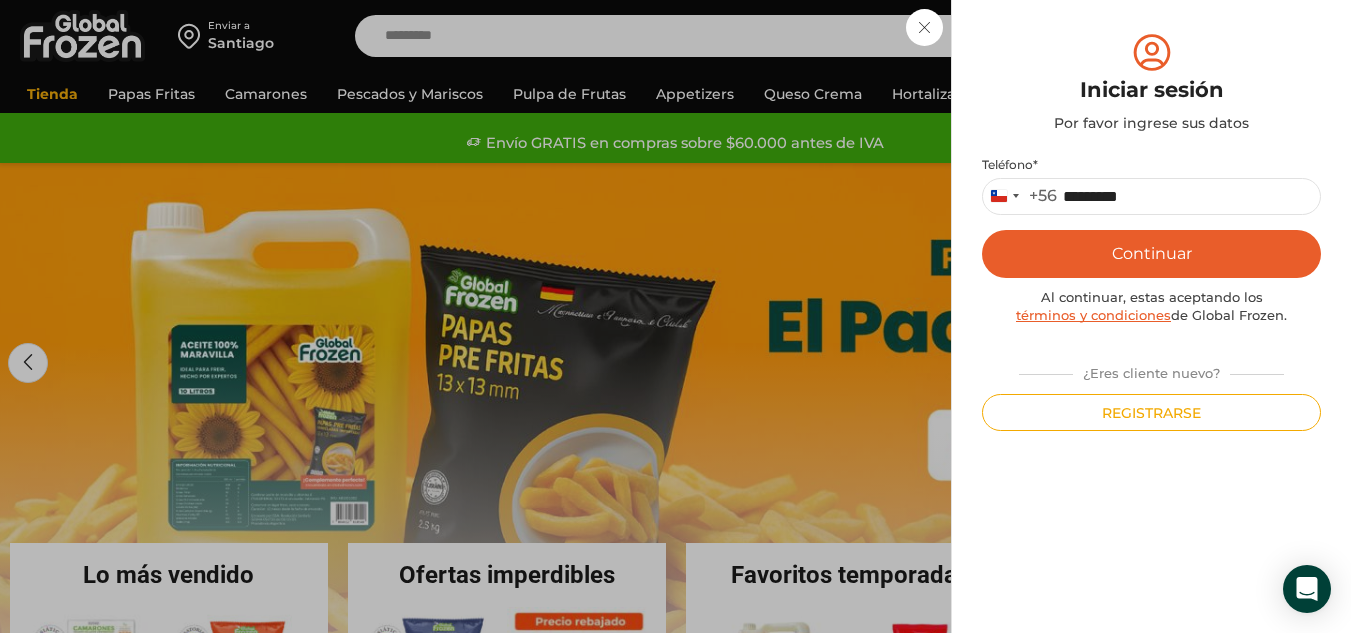 click on "Continuar" at bounding box center [1151, 254] 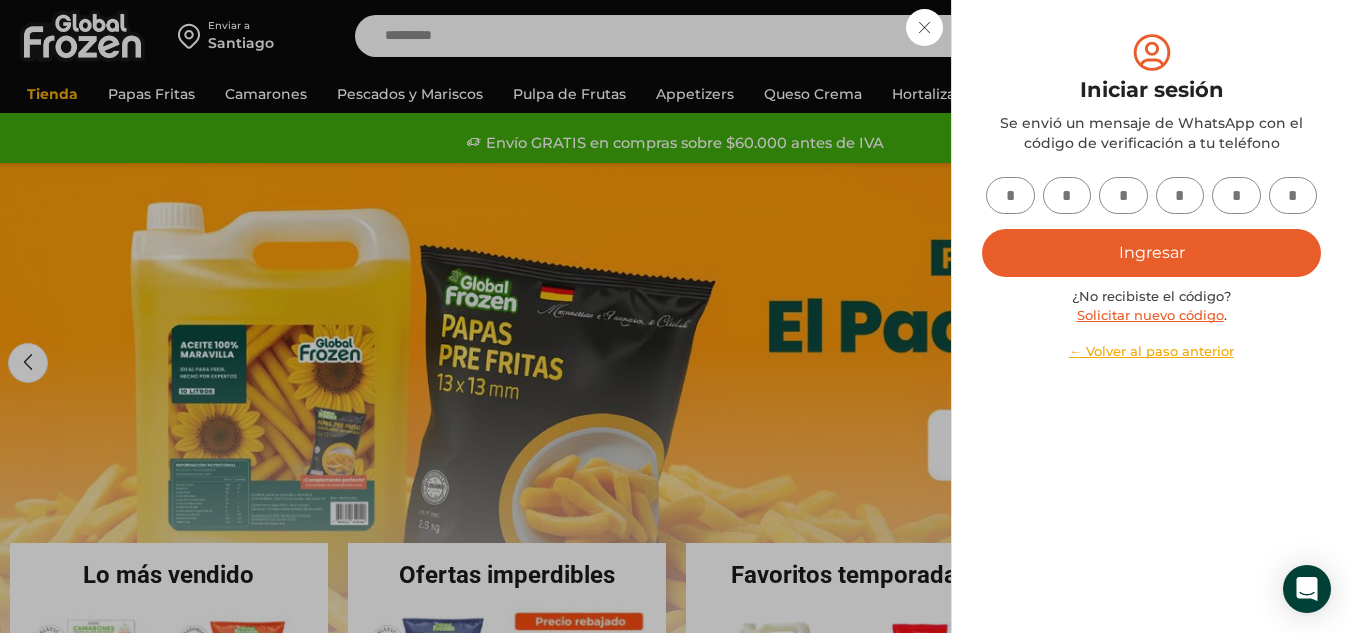 click at bounding box center (1010, 195) 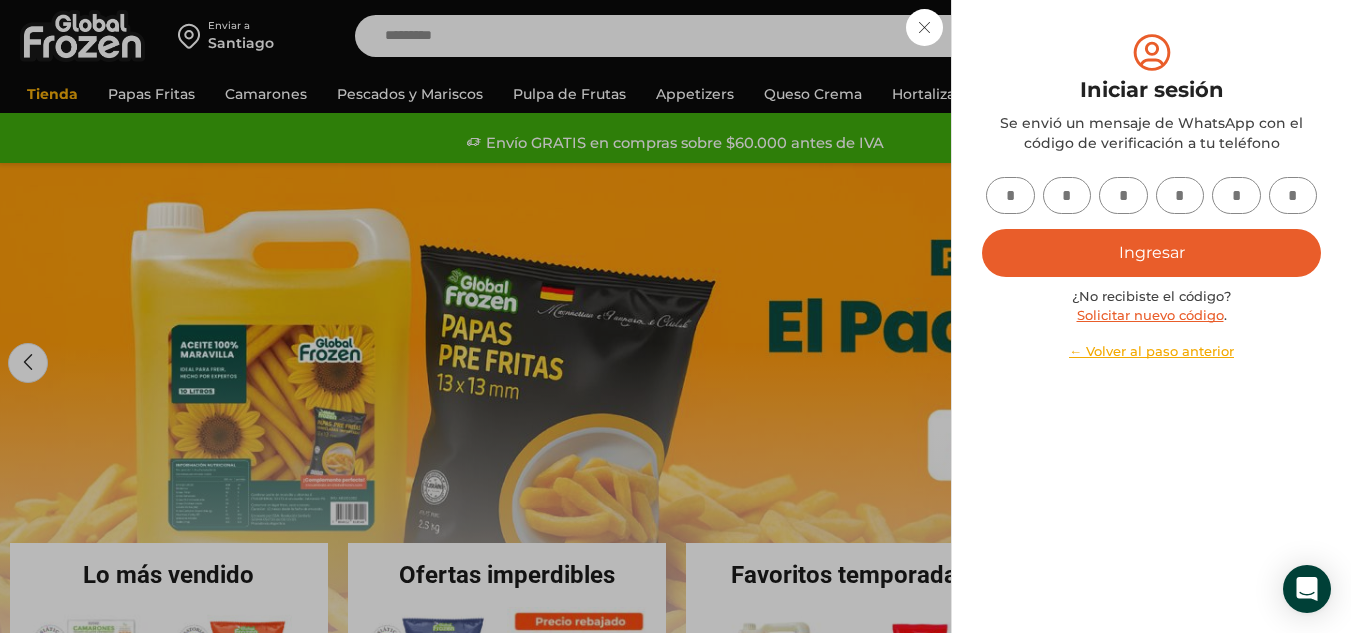 type on "*" 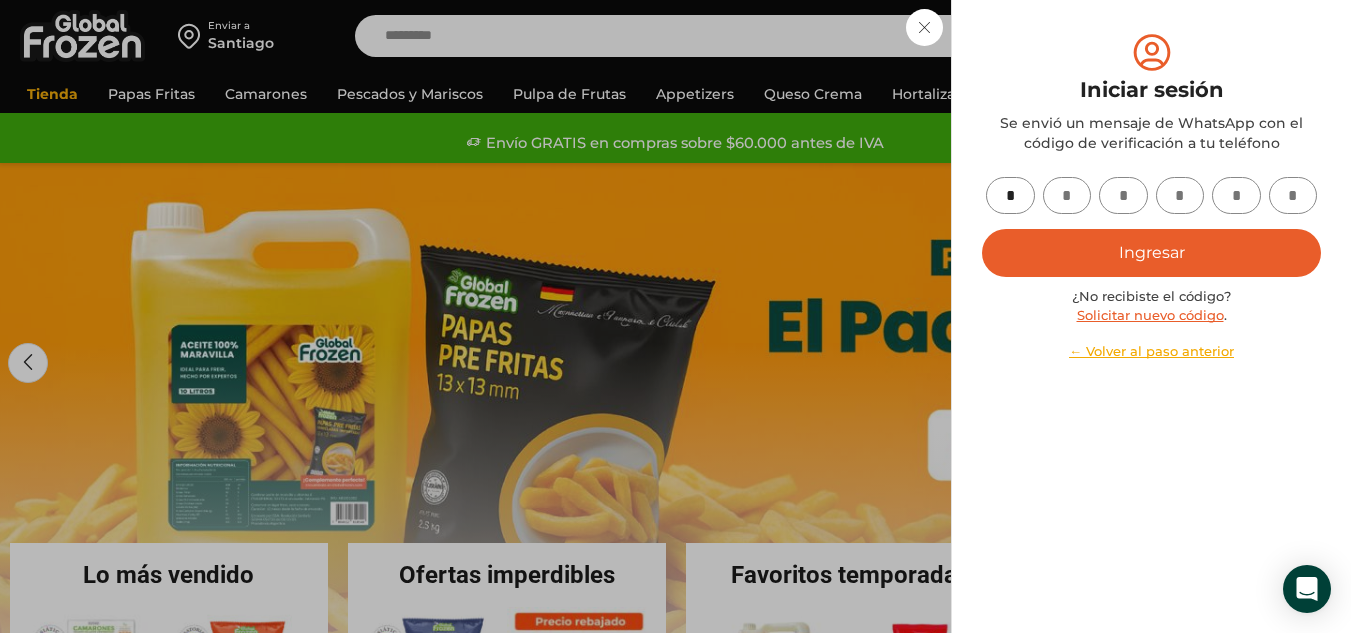 type on "*" 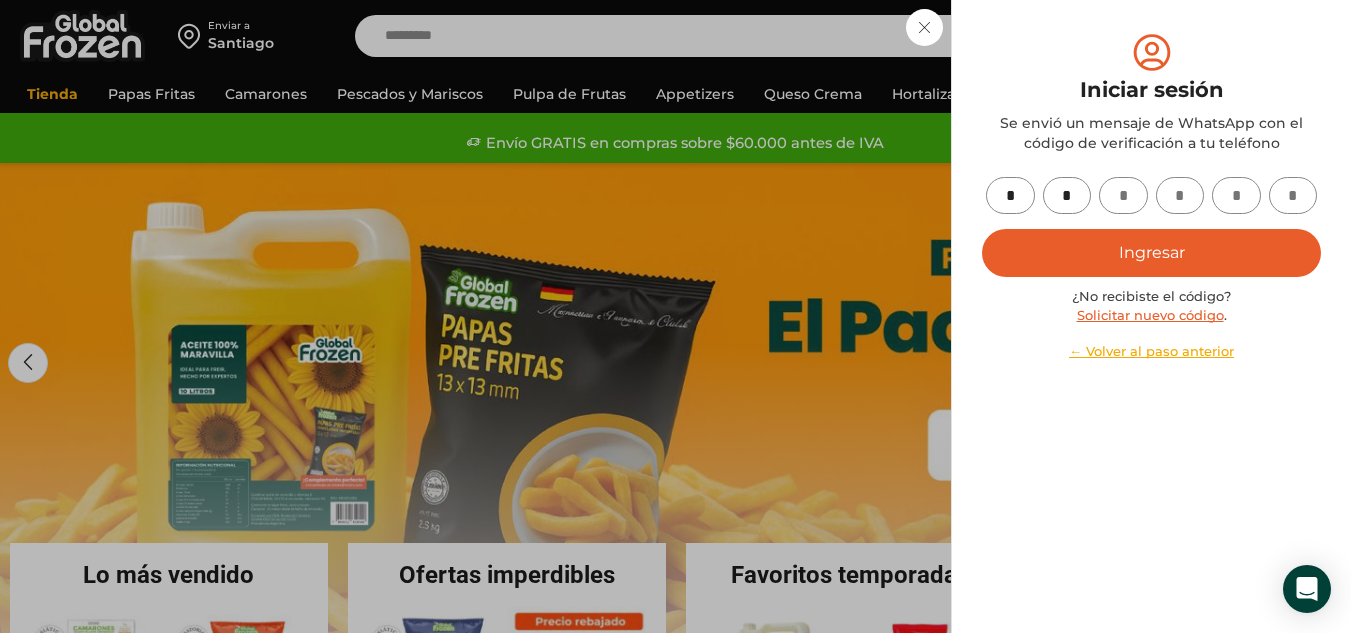 type on "*" 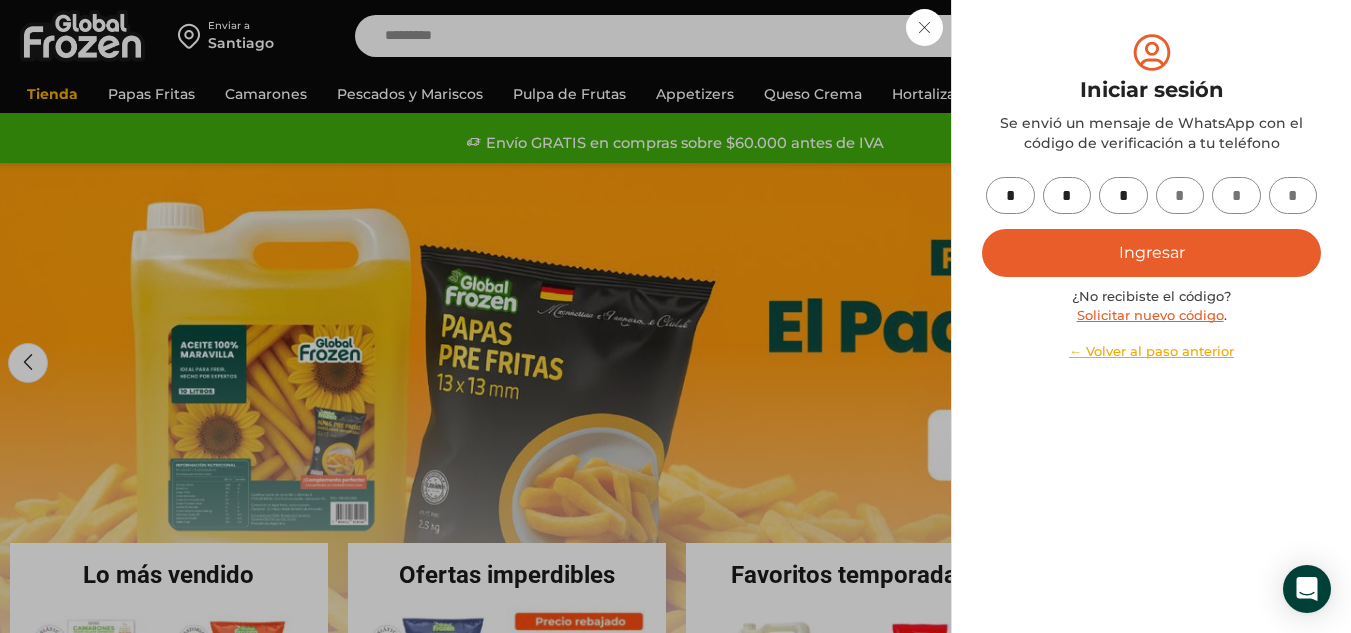 type on "*" 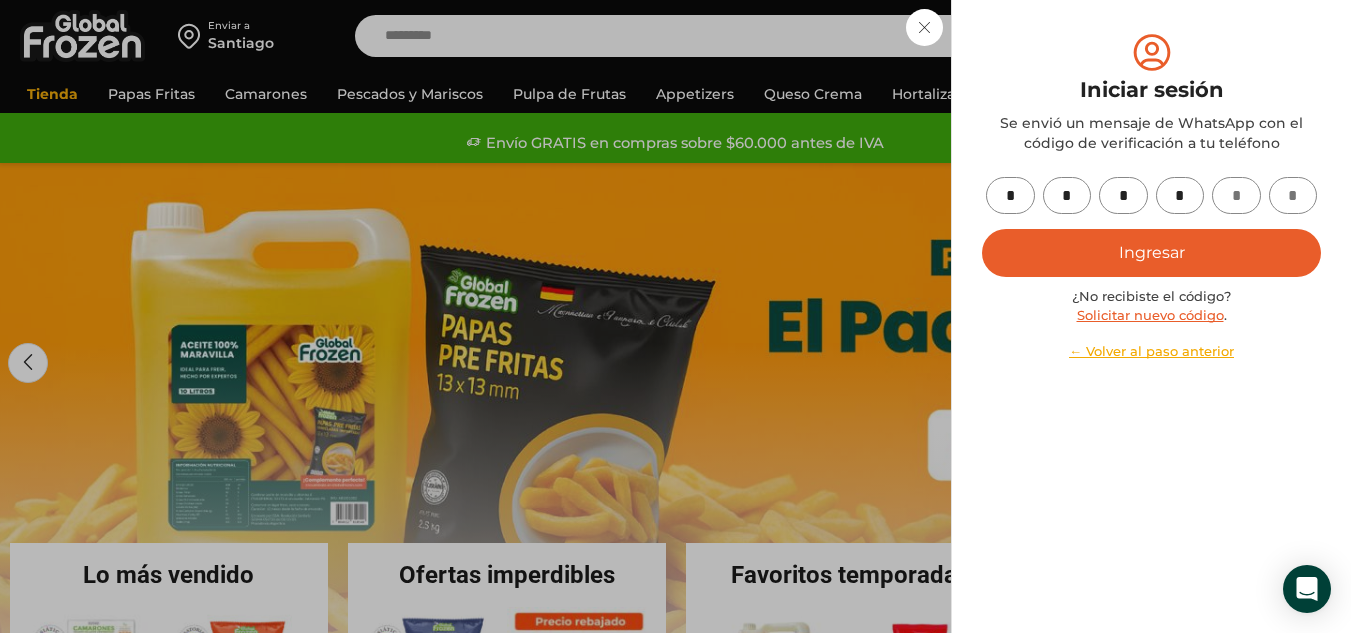 type on "*" 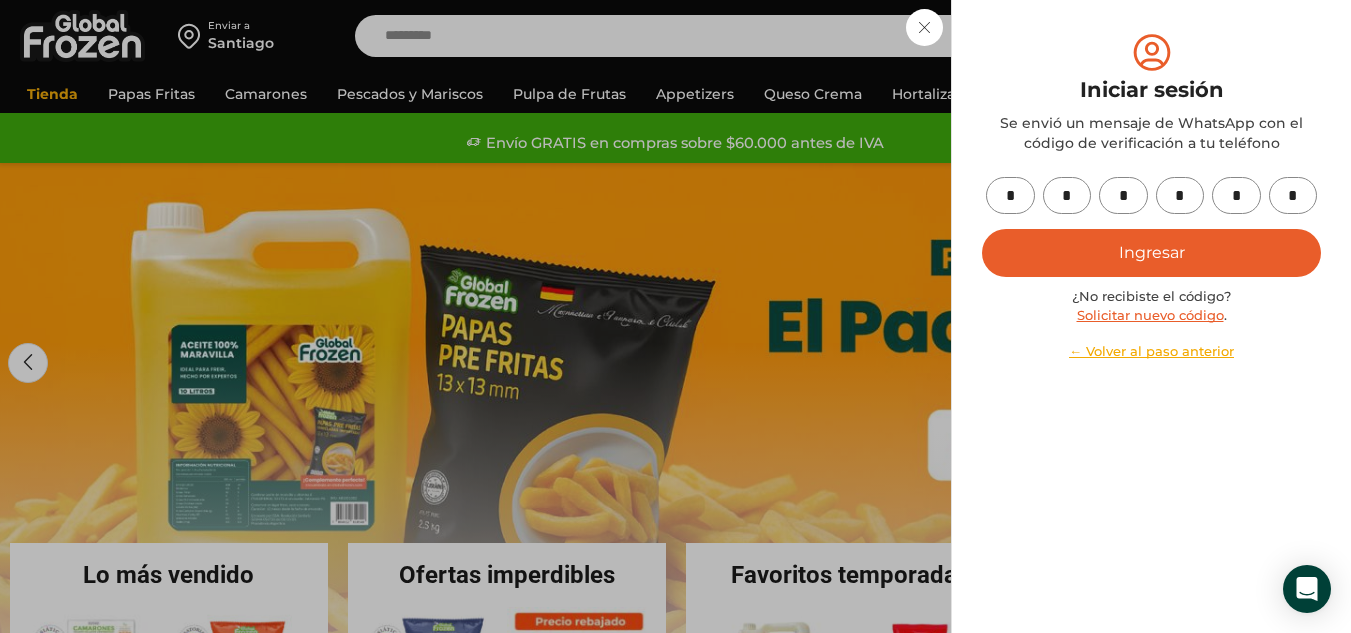 type on "*" 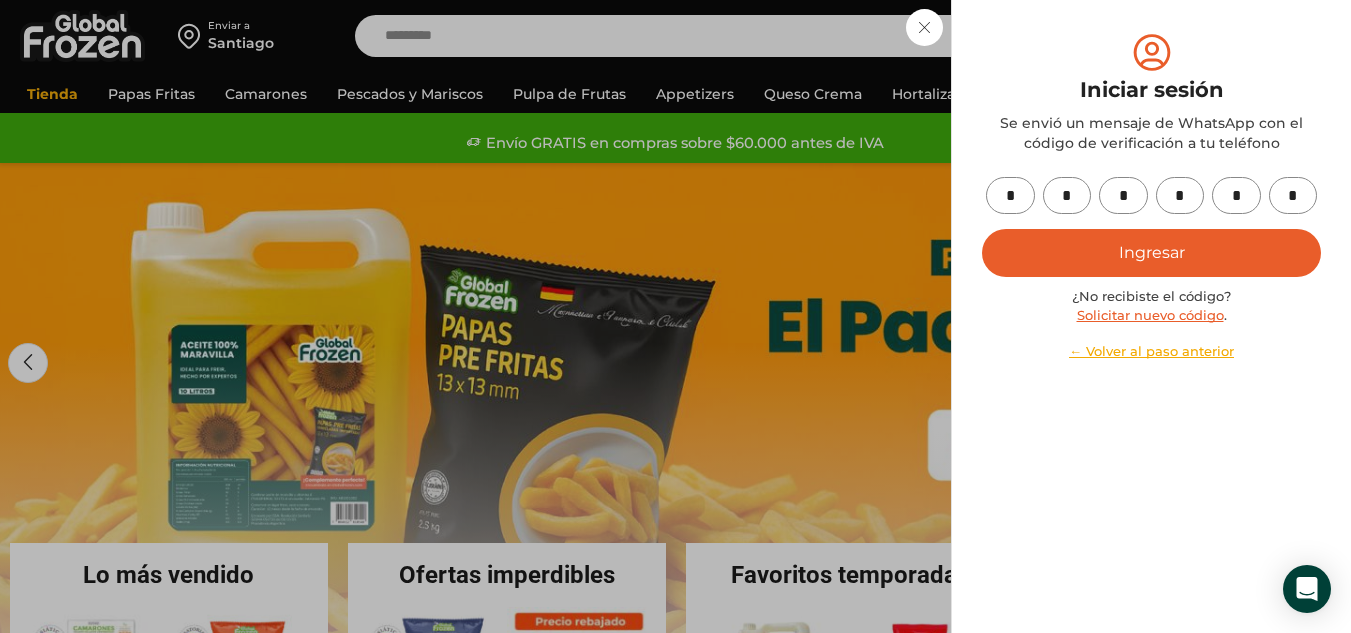 click on "Ingresar" at bounding box center (1151, 253) 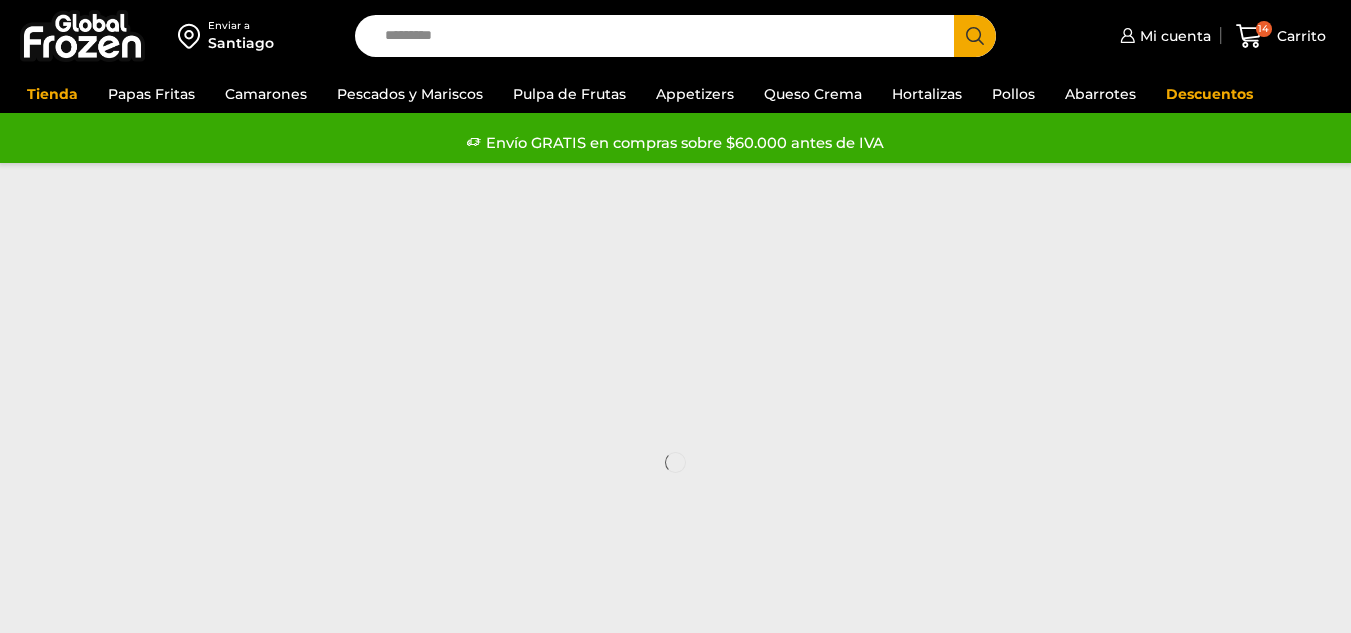 scroll, scrollTop: 0, scrollLeft: 0, axis: both 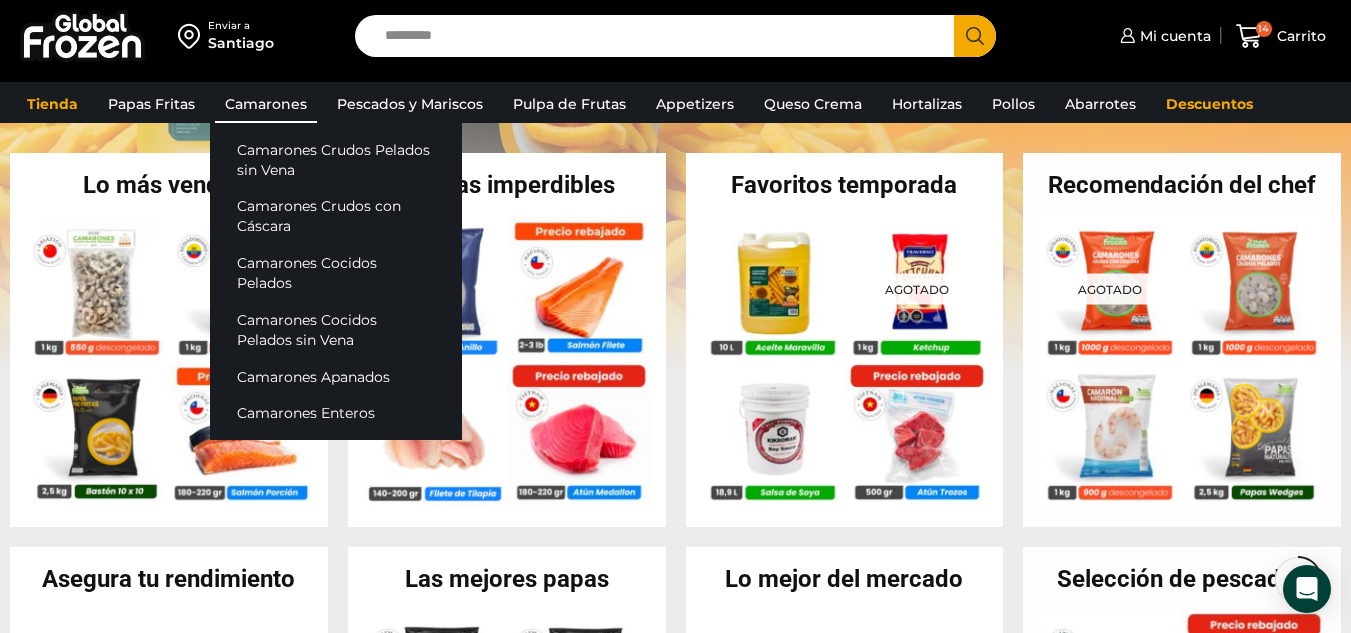 click on "Camarones" at bounding box center (266, 104) 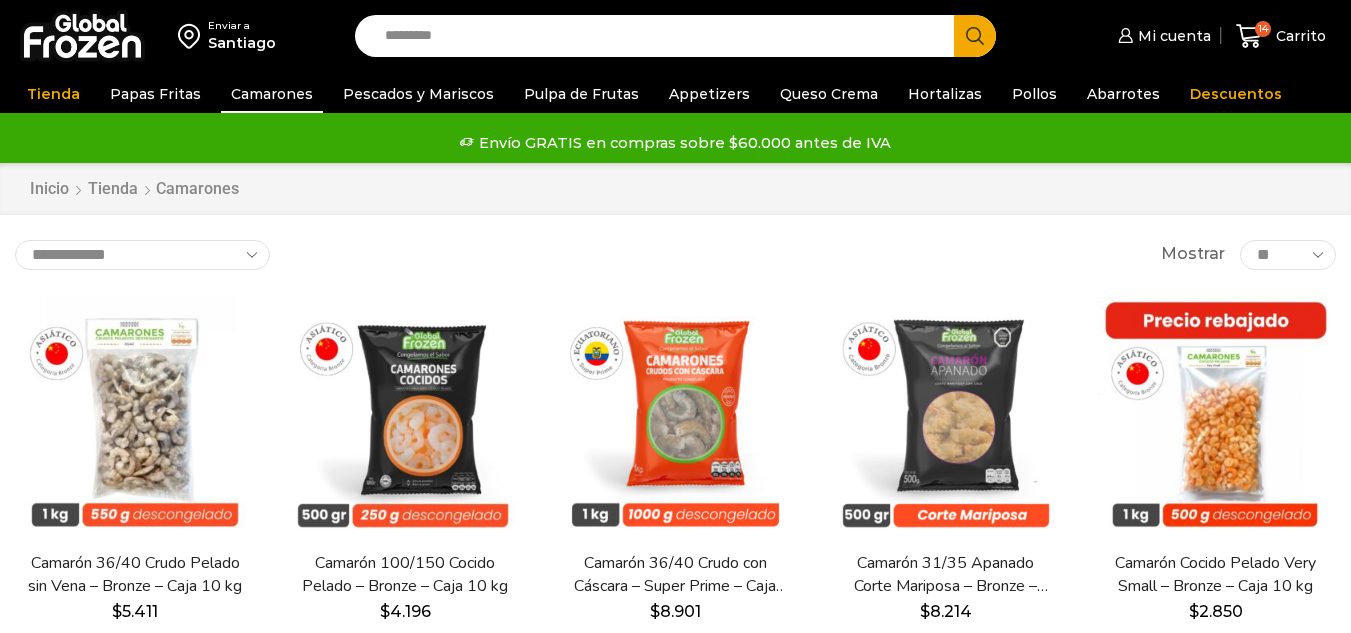 scroll, scrollTop: 0, scrollLeft: 0, axis: both 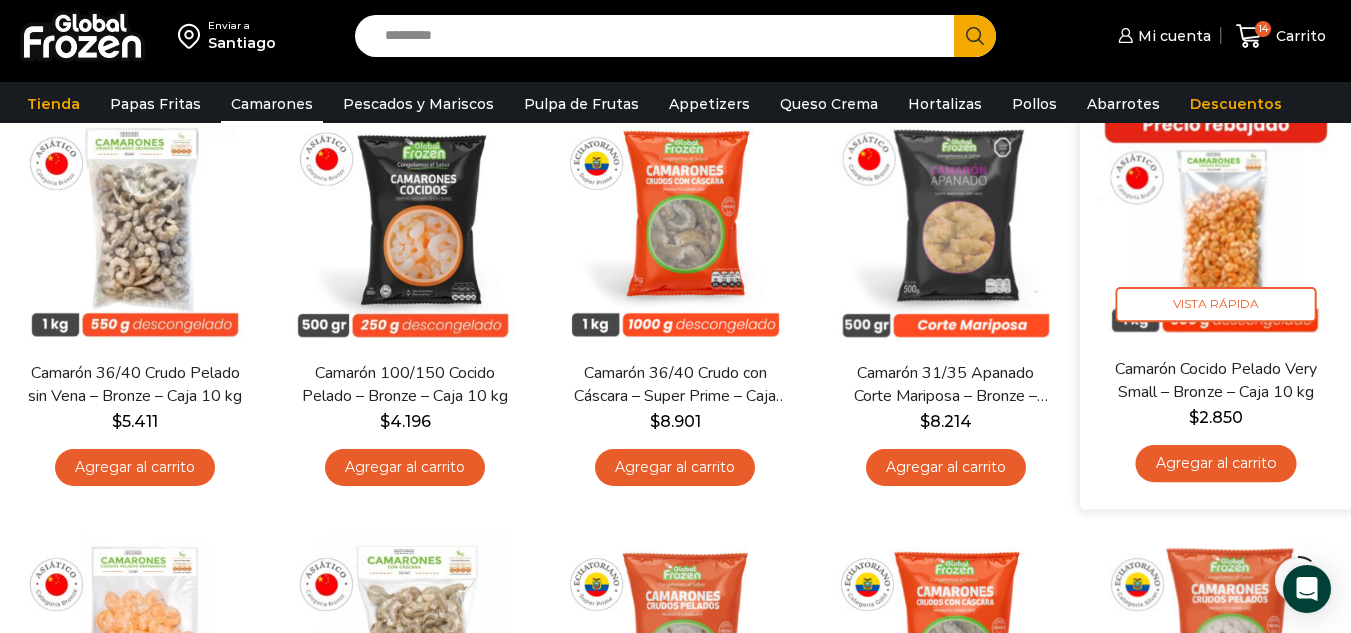 click on "Agregar al carrito" at bounding box center [1215, 463] 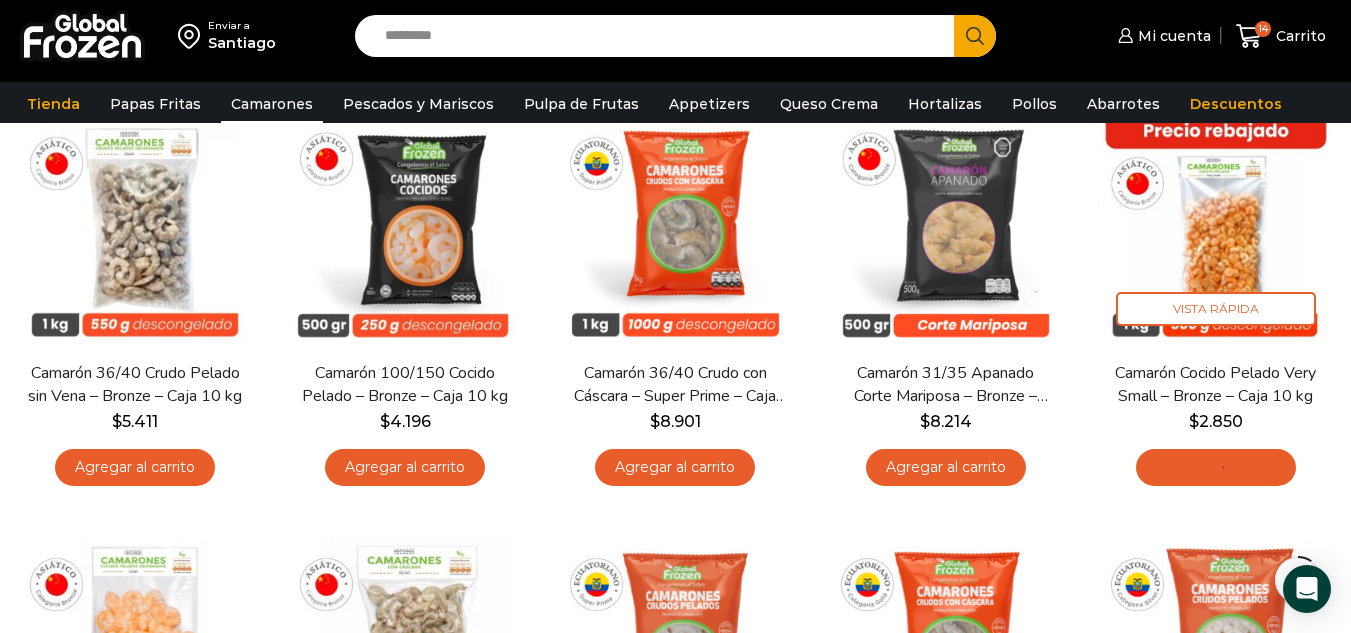 click on "Search input" at bounding box center [659, 36] 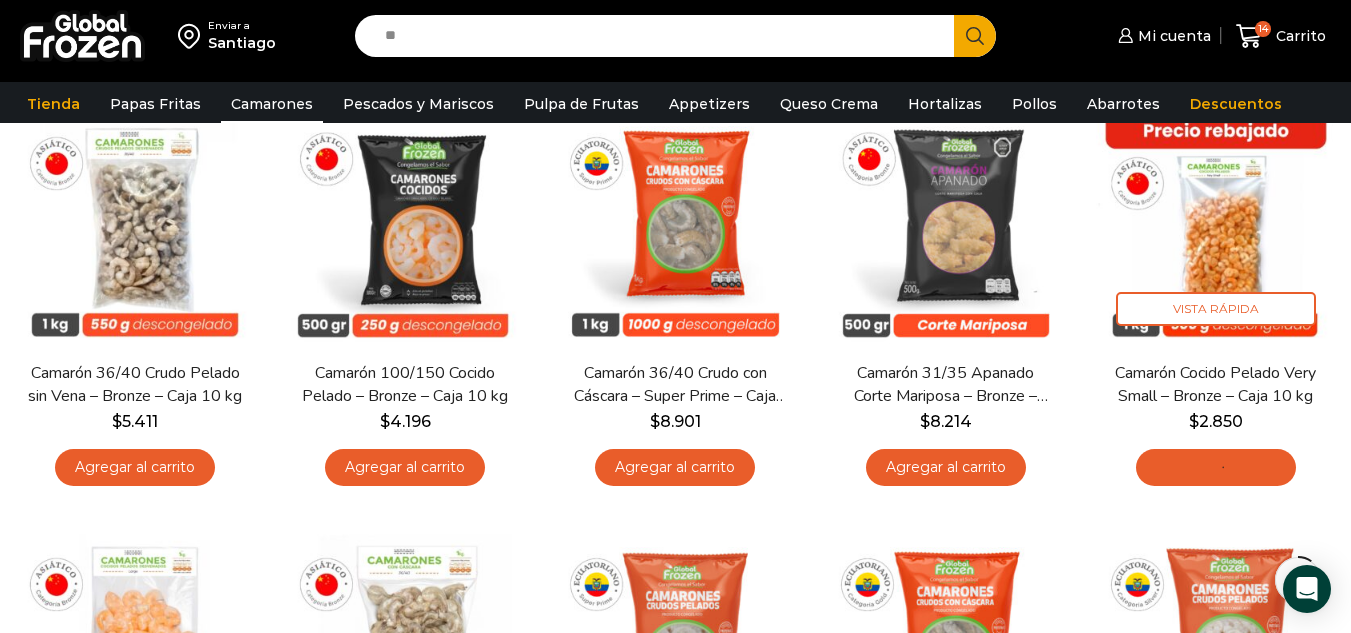 type on "**" 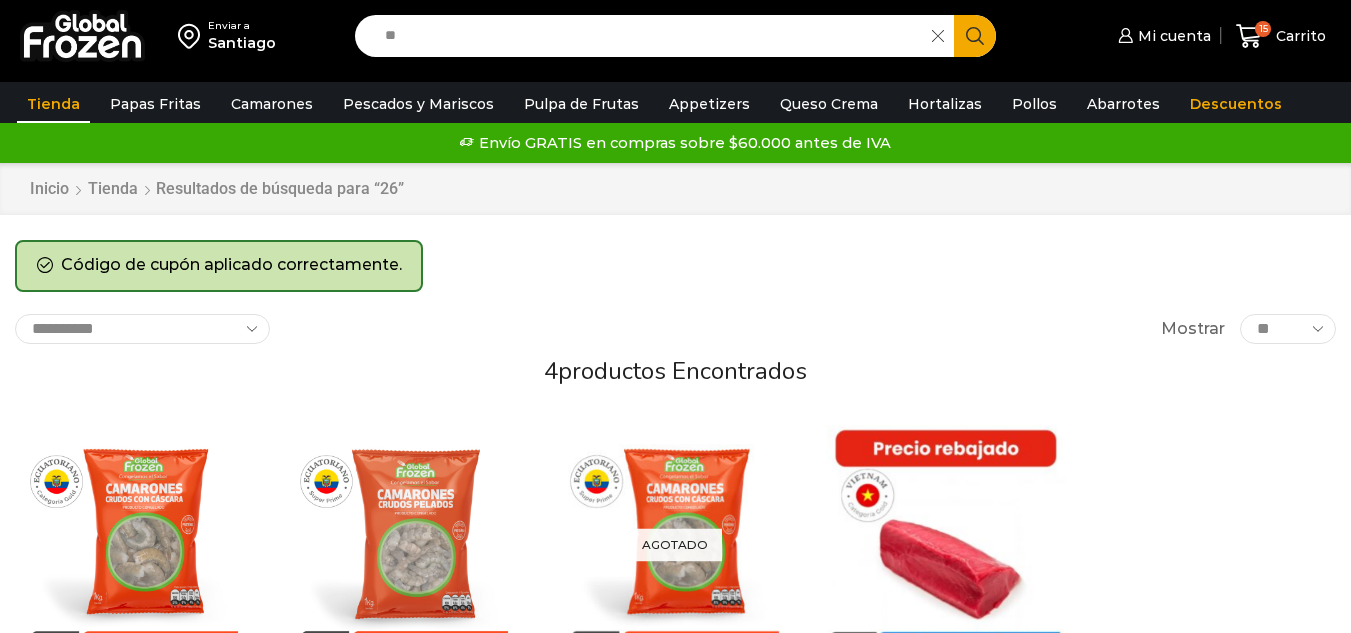 scroll, scrollTop: 116, scrollLeft: 0, axis: vertical 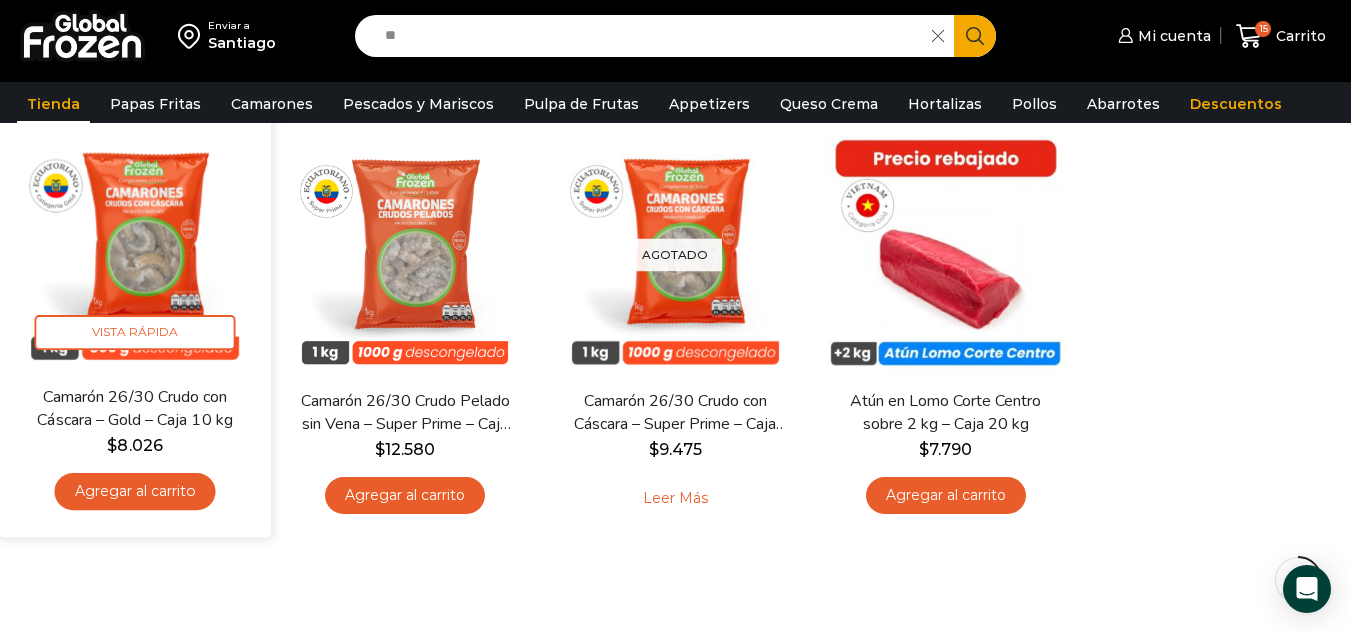 click on "Agregar al carrito" at bounding box center [135, 491] 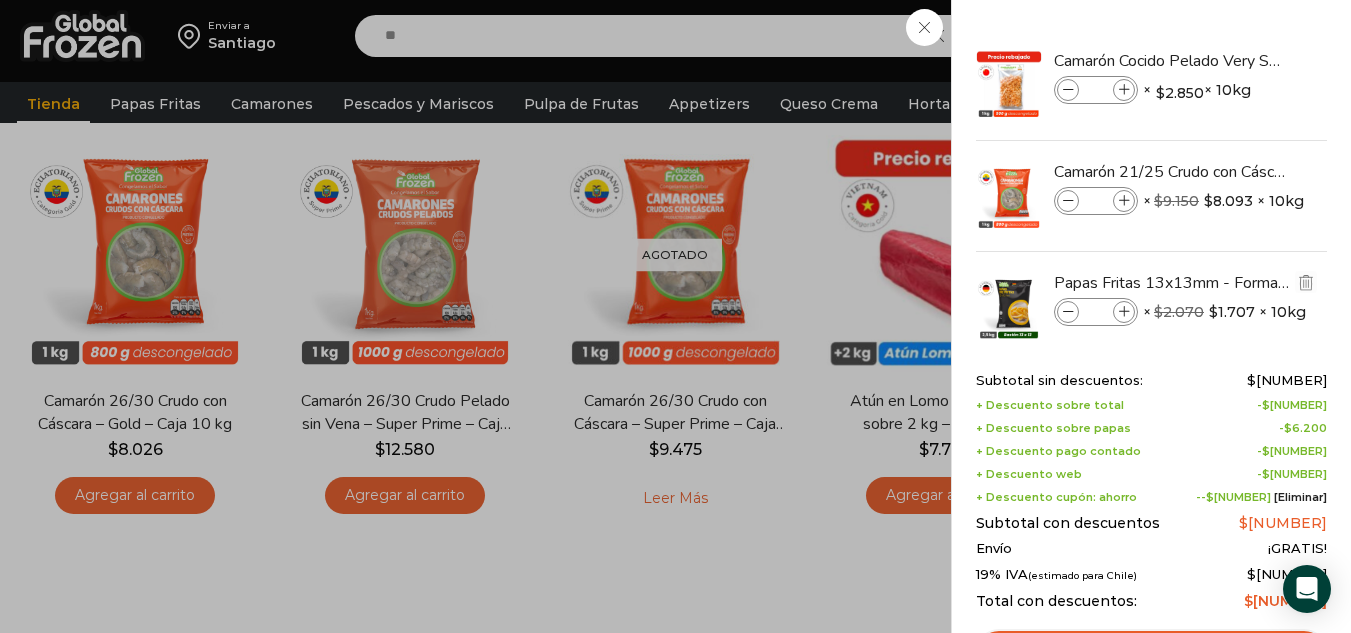 click at bounding box center [1124, 312] 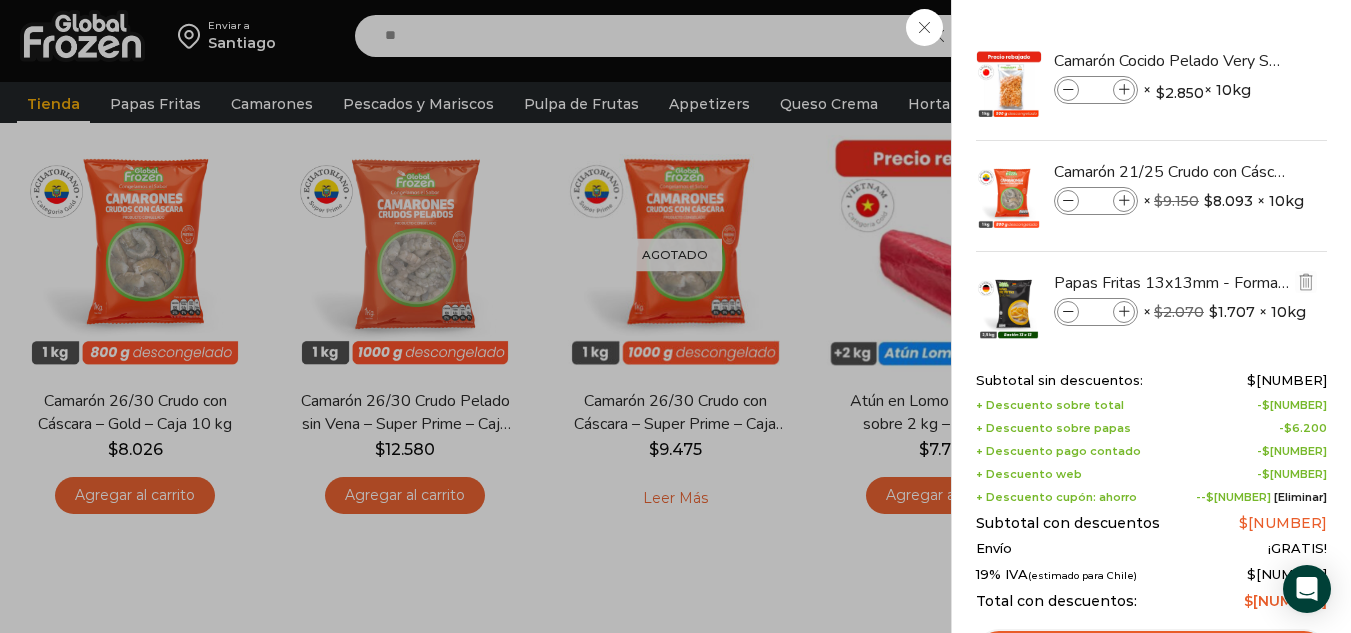 type on "*" 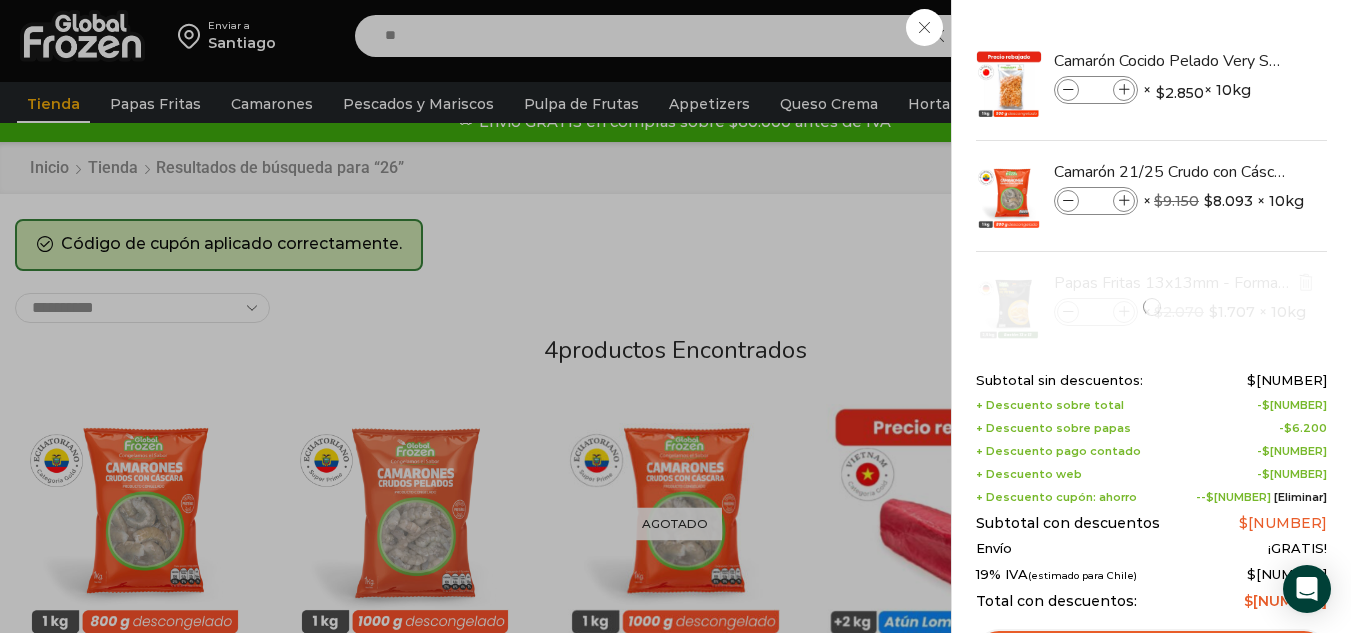 scroll, scrollTop: 0, scrollLeft: 0, axis: both 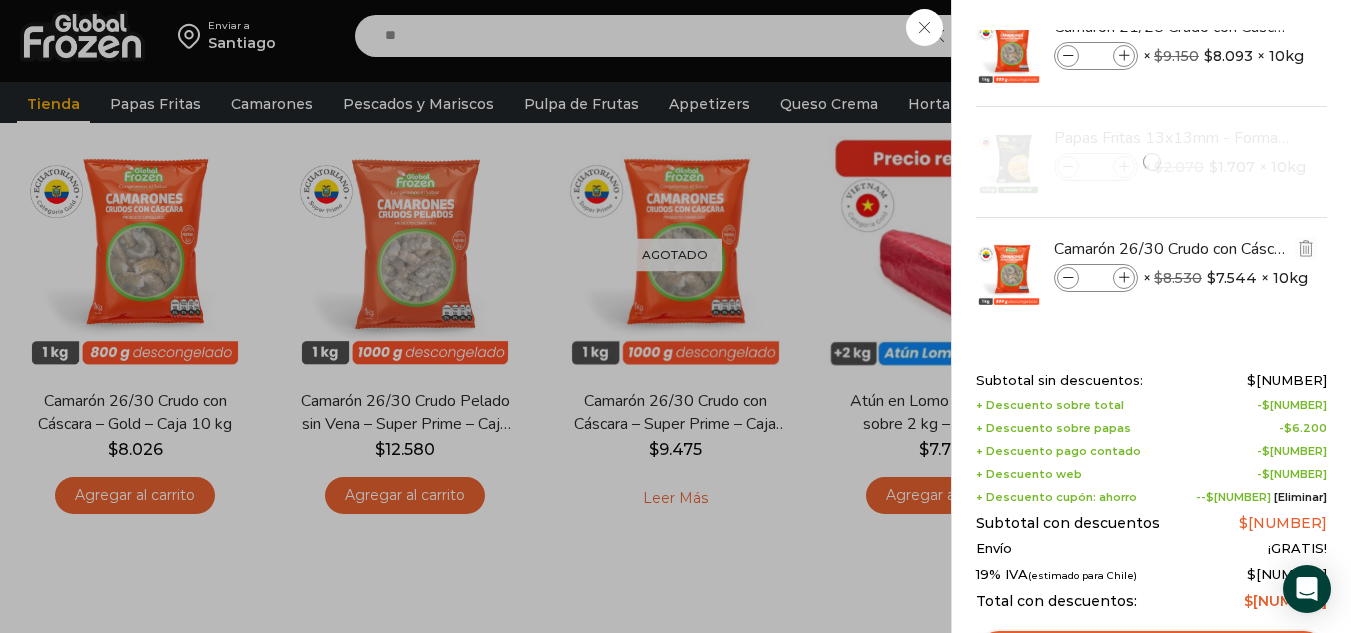 click at bounding box center (1124, 278) 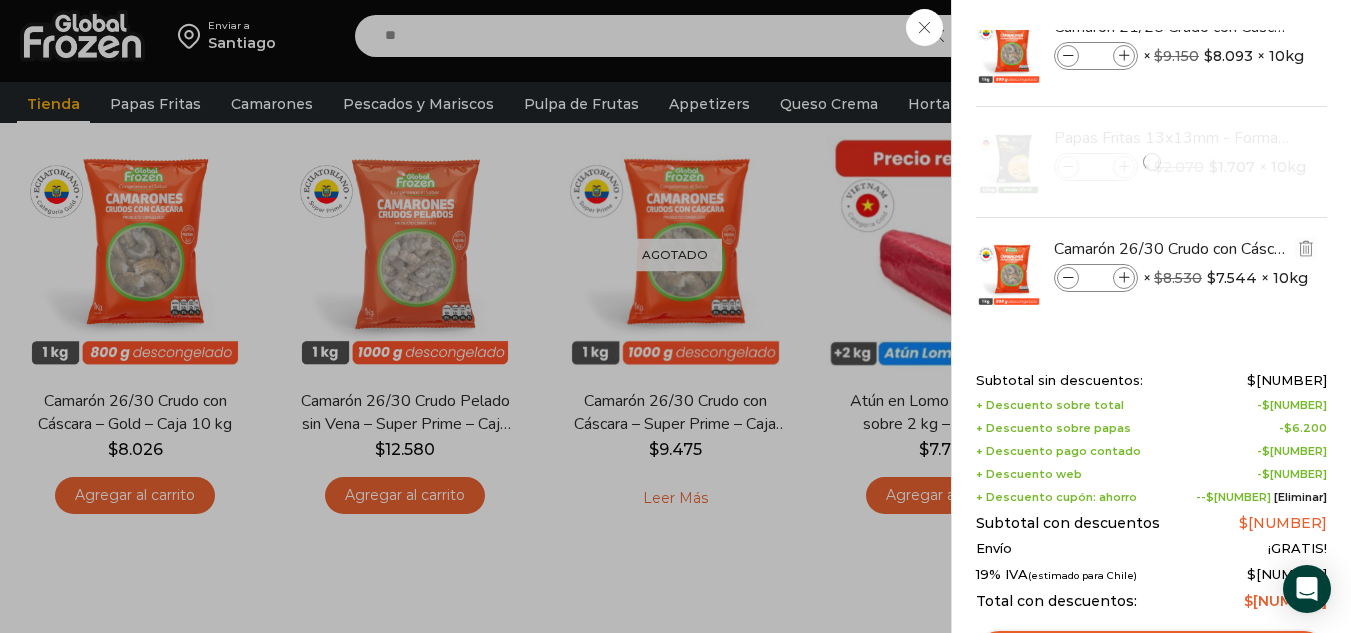 type on "*" 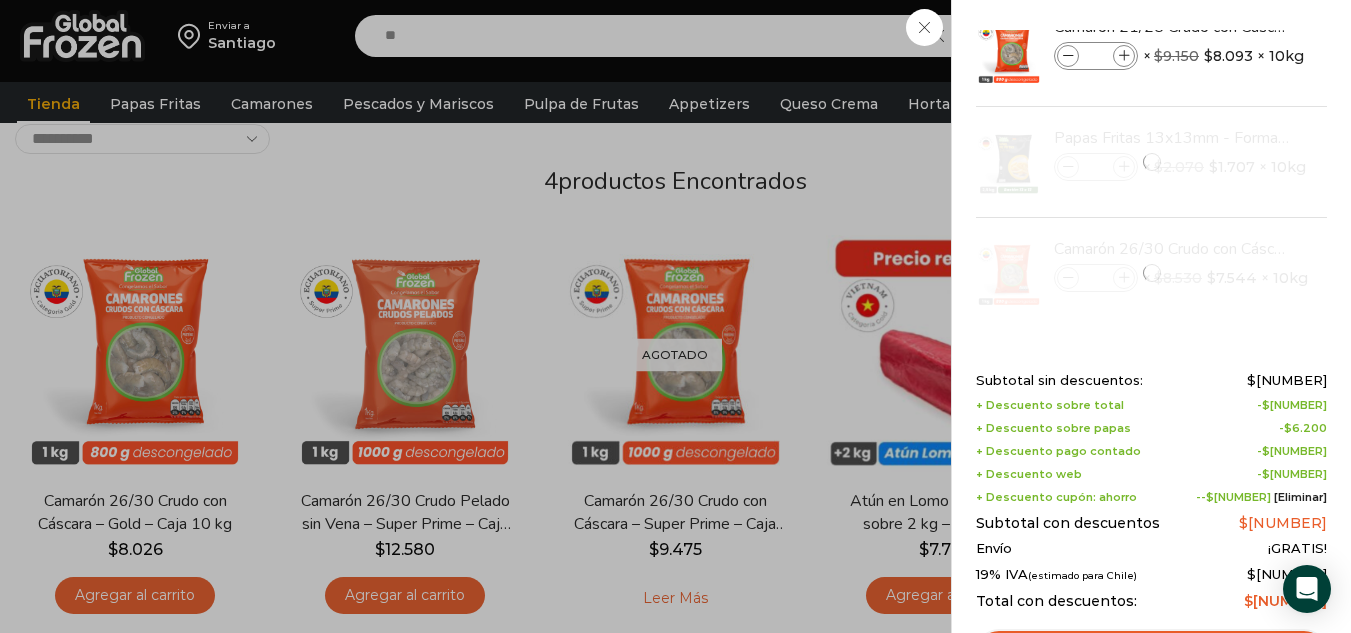 scroll, scrollTop: 100, scrollLeft: 0, axis: vertical 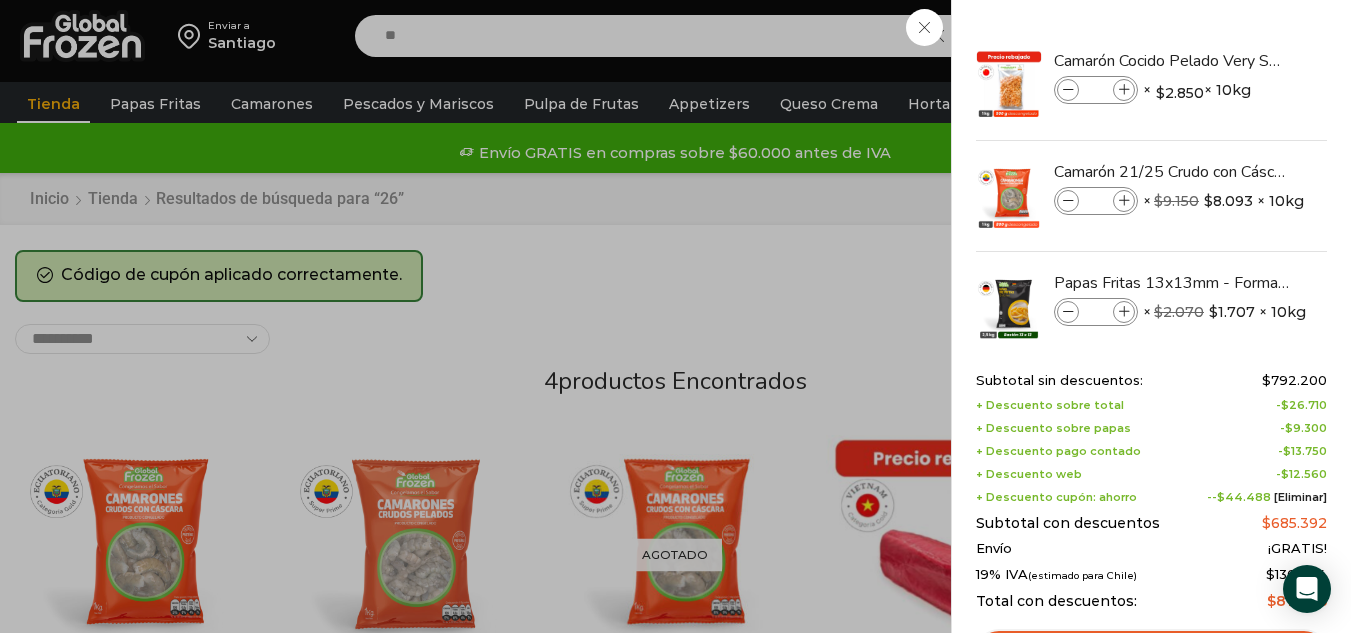 drag, startPoint x: 1323, startPoint y: 234, endPoint x: 1328, endPoint y: 298, distance: 64.195015 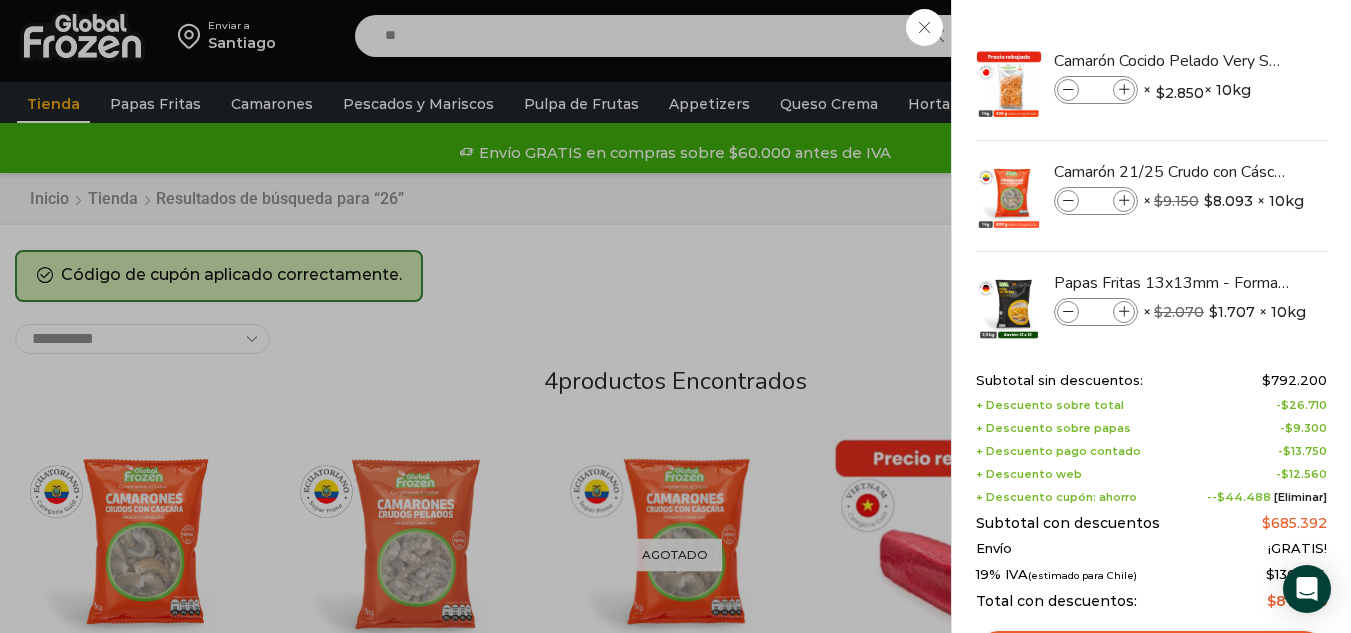 drag, startPoint x: 1329, startPoint y: 149, endPoint x: 1329, endPoint y: 192, distance: 43 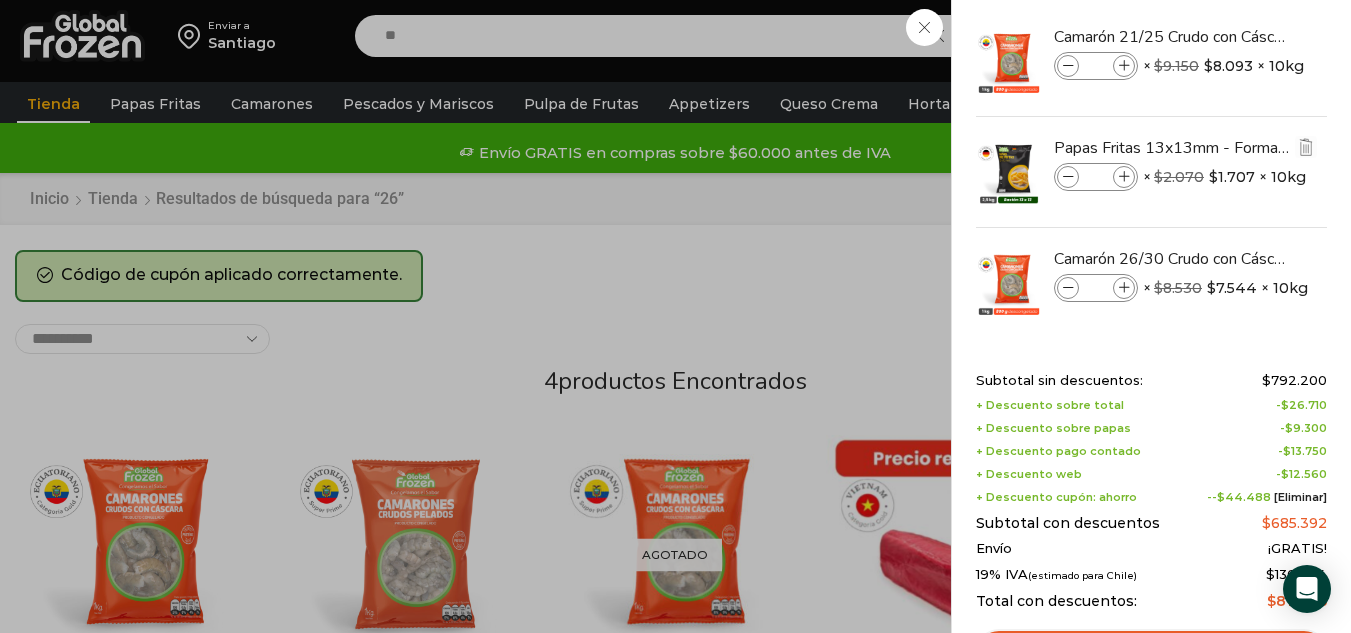 scroll, scrollTop: 145, scrollLeft: 0, axis: vertical 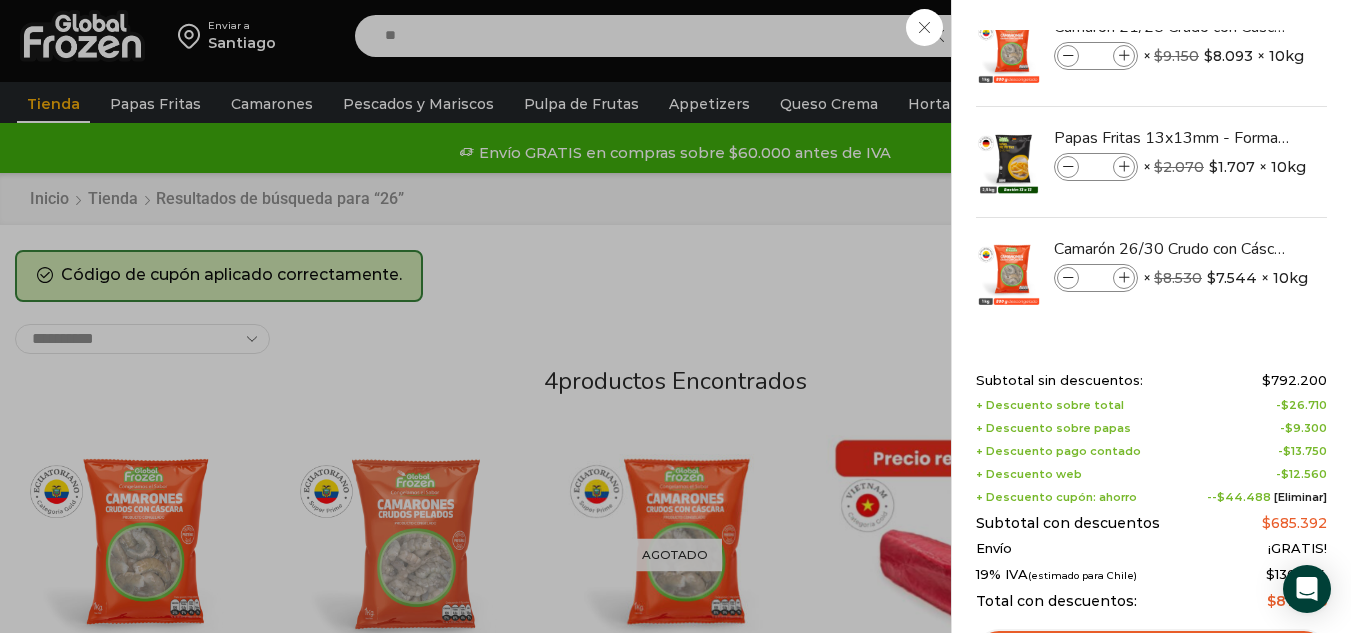 click on "18
Carrito
18
18
Shopping Cart" at bounding box center (1281, 36) 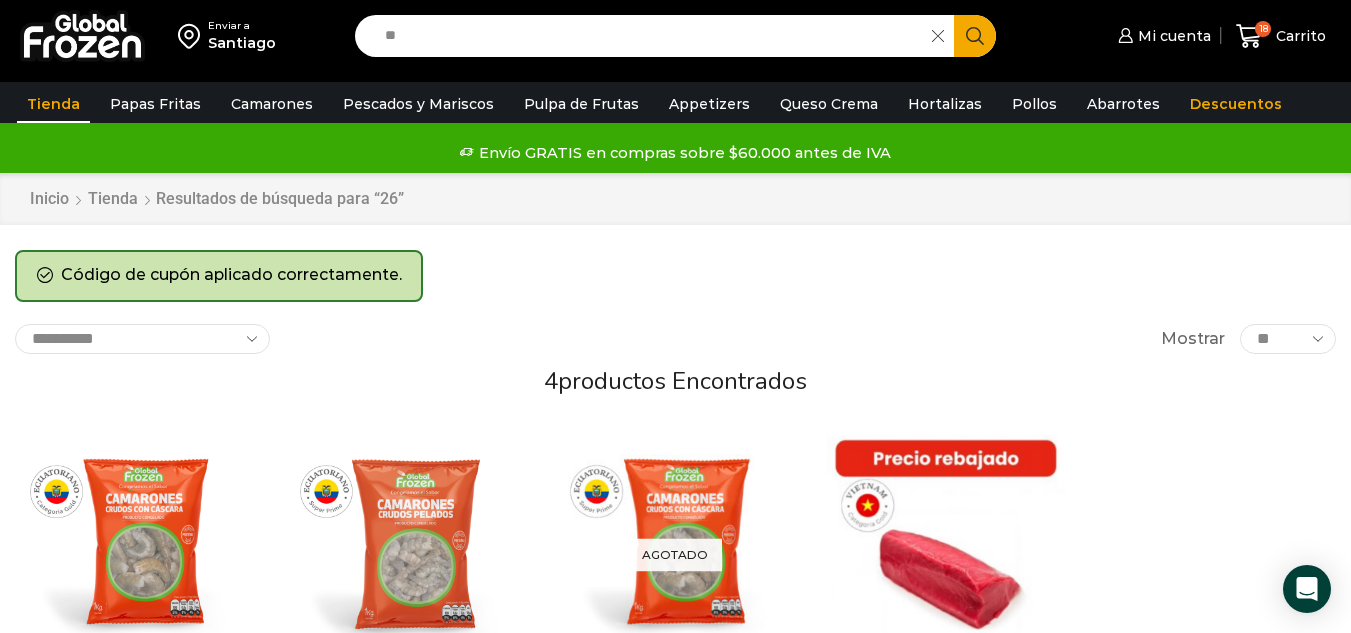 click on "**" at bounding box center [648, 36] 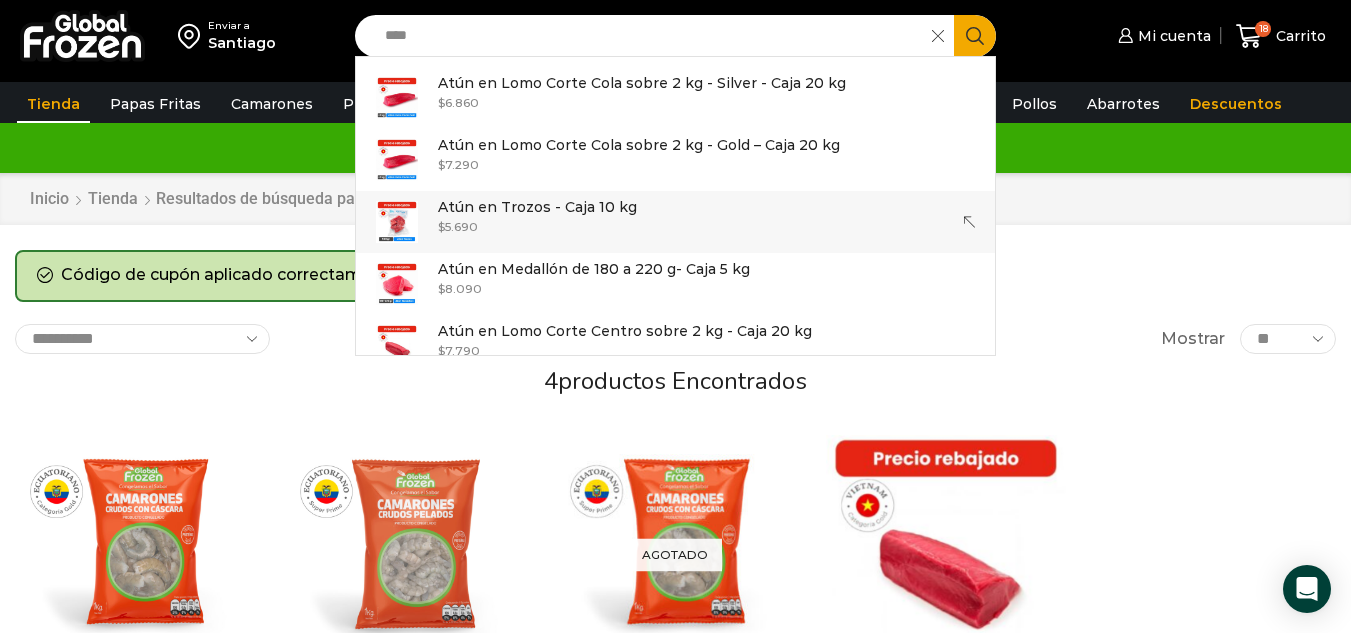 type on "****" 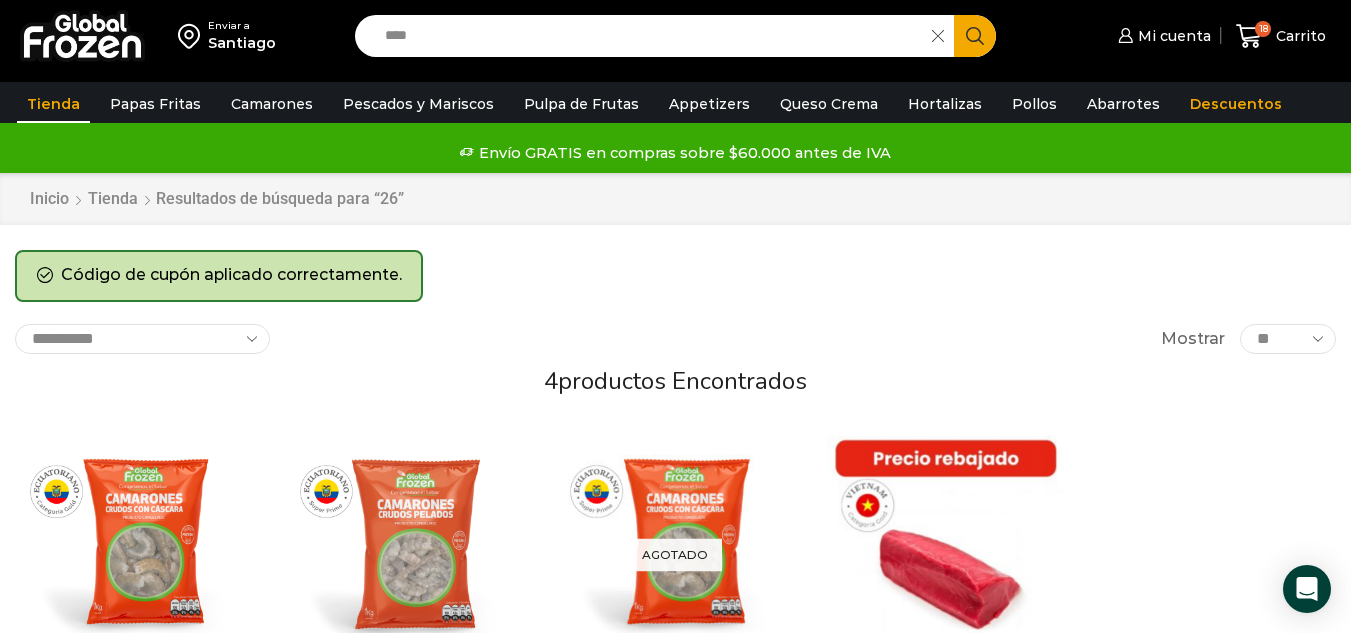 click on "Search" at bounding box center (975, 36) 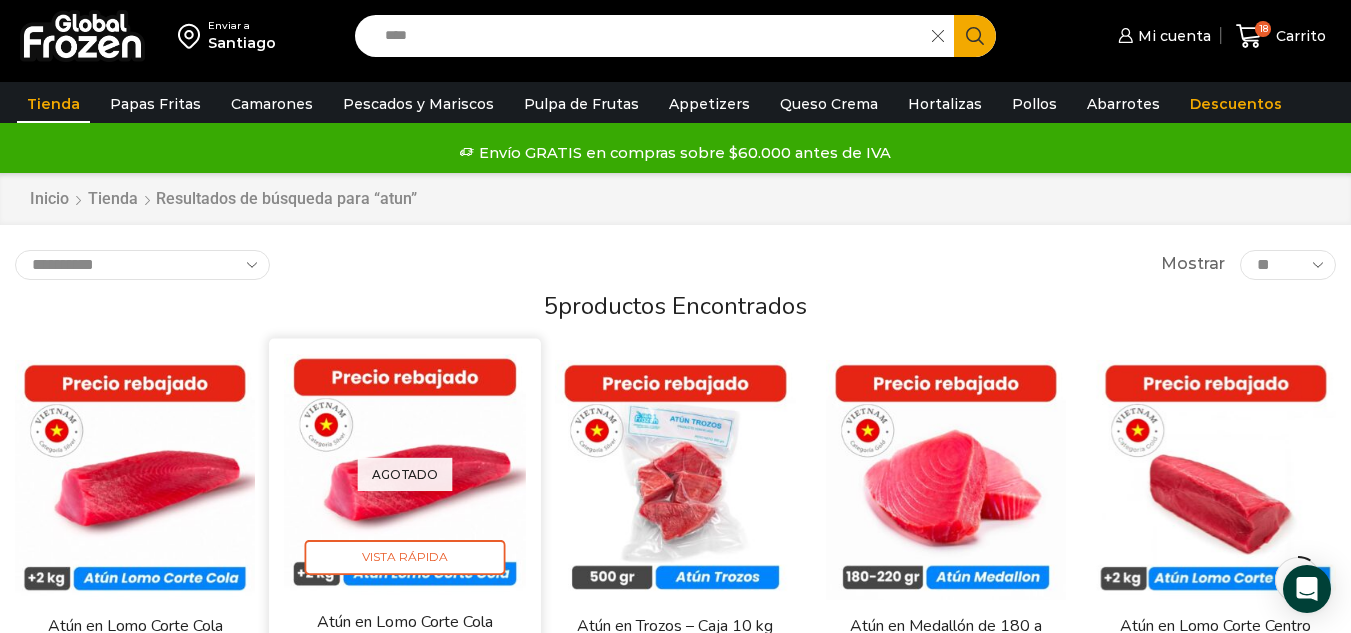 scroll, scrollTop: 200, scrollLeft: 0, axis: vertical 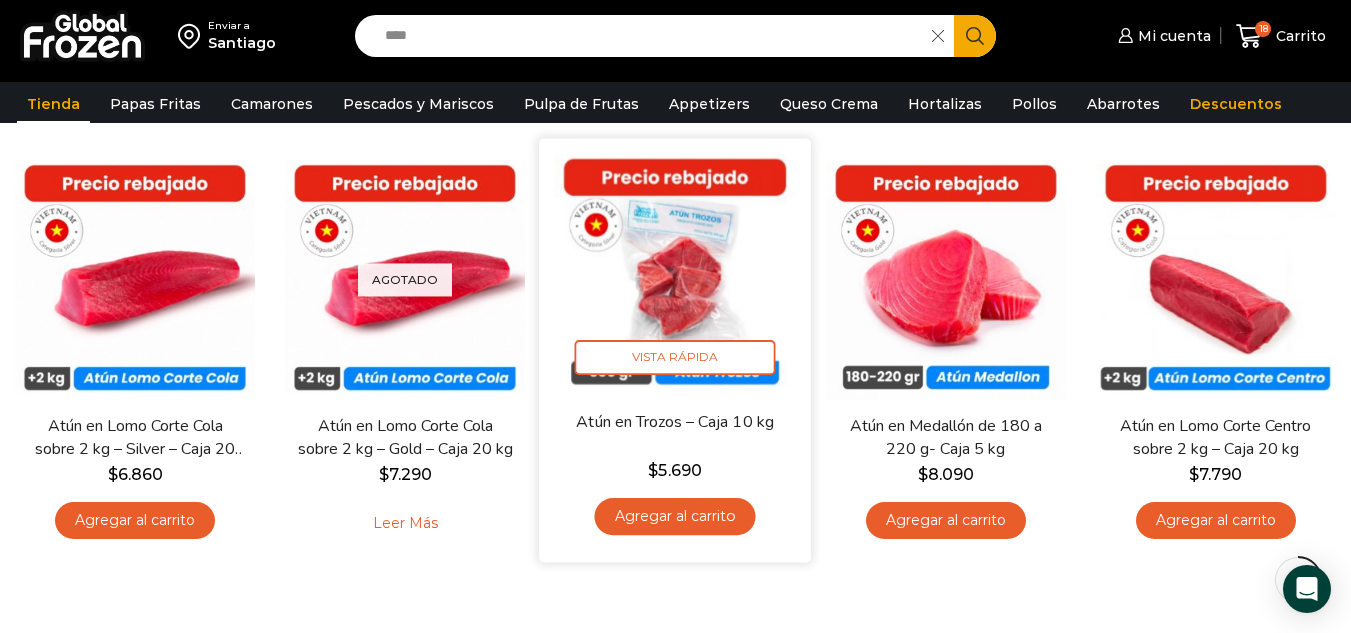 click on "Agregar al carrito" at bounding box center (675, 516) 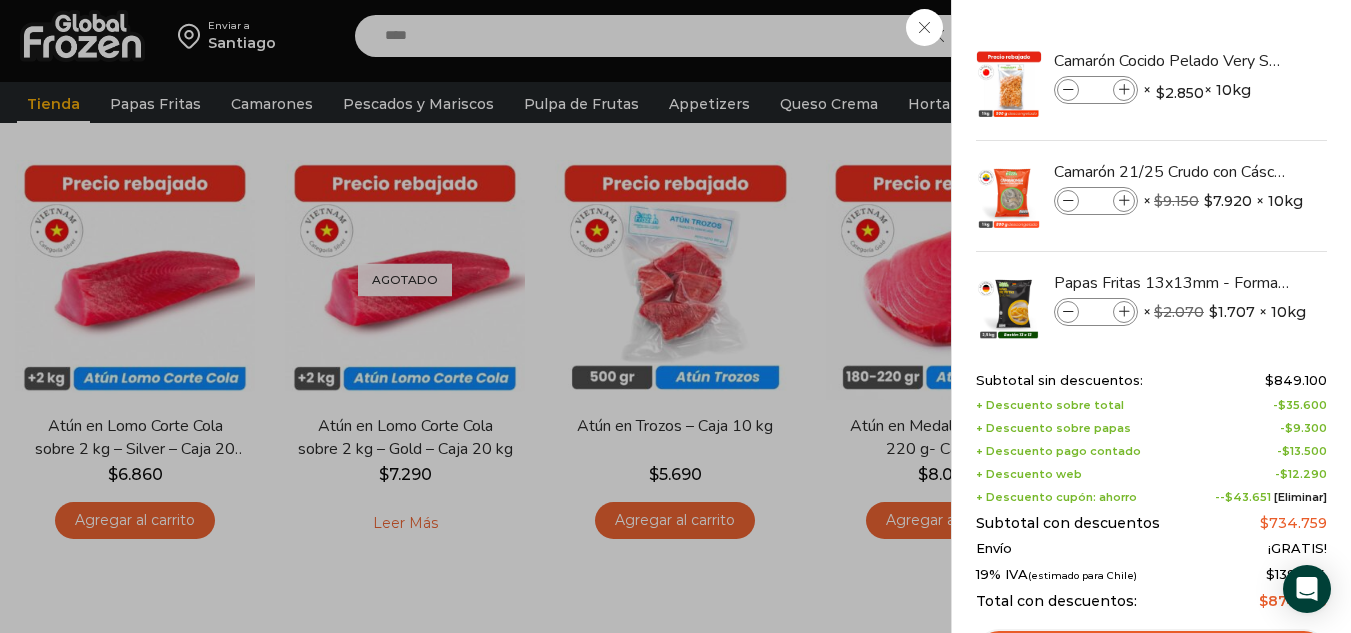 click on "19
Carrito
19
19
Shopping Cart" at bounding box center [1281, 36] 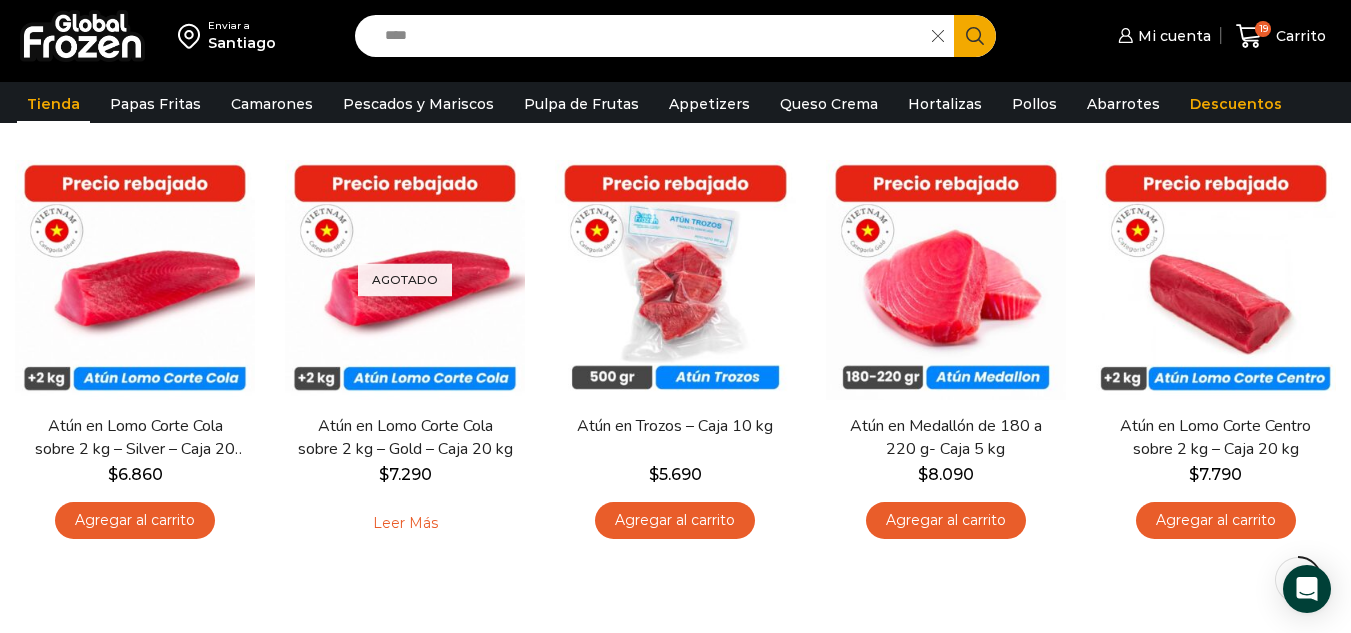 click on "****" at bounding box center [648, 36] 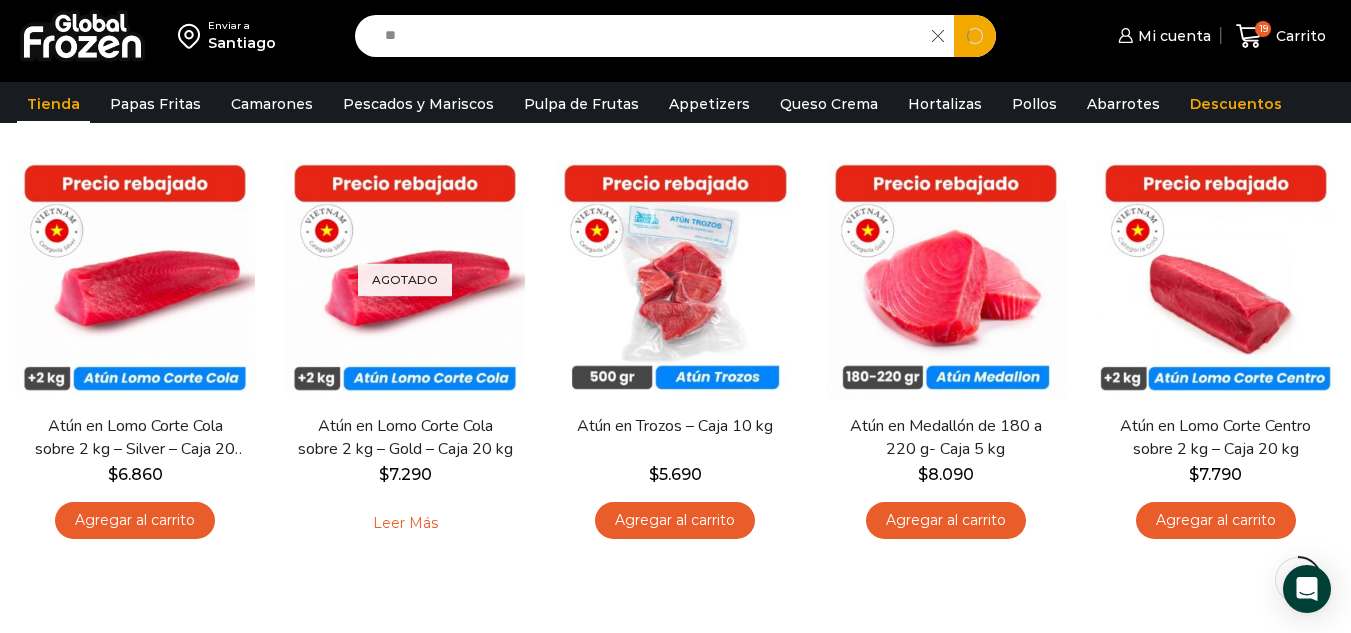 type on "*" 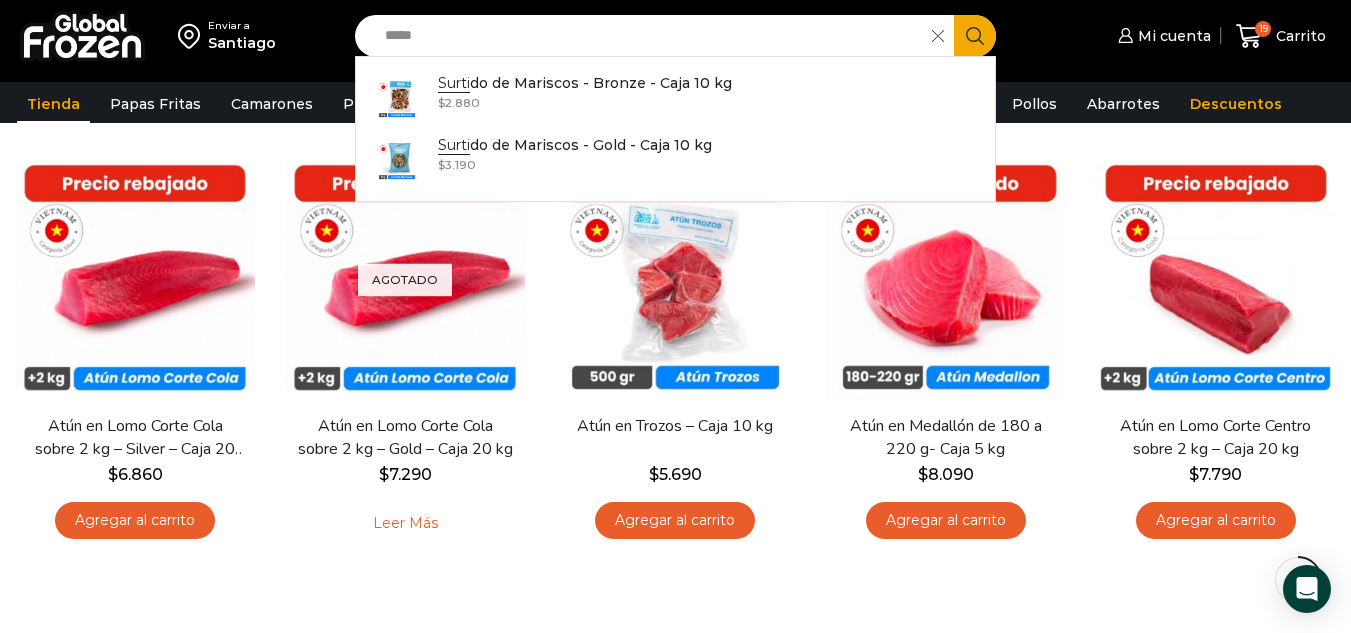 type on "*****" 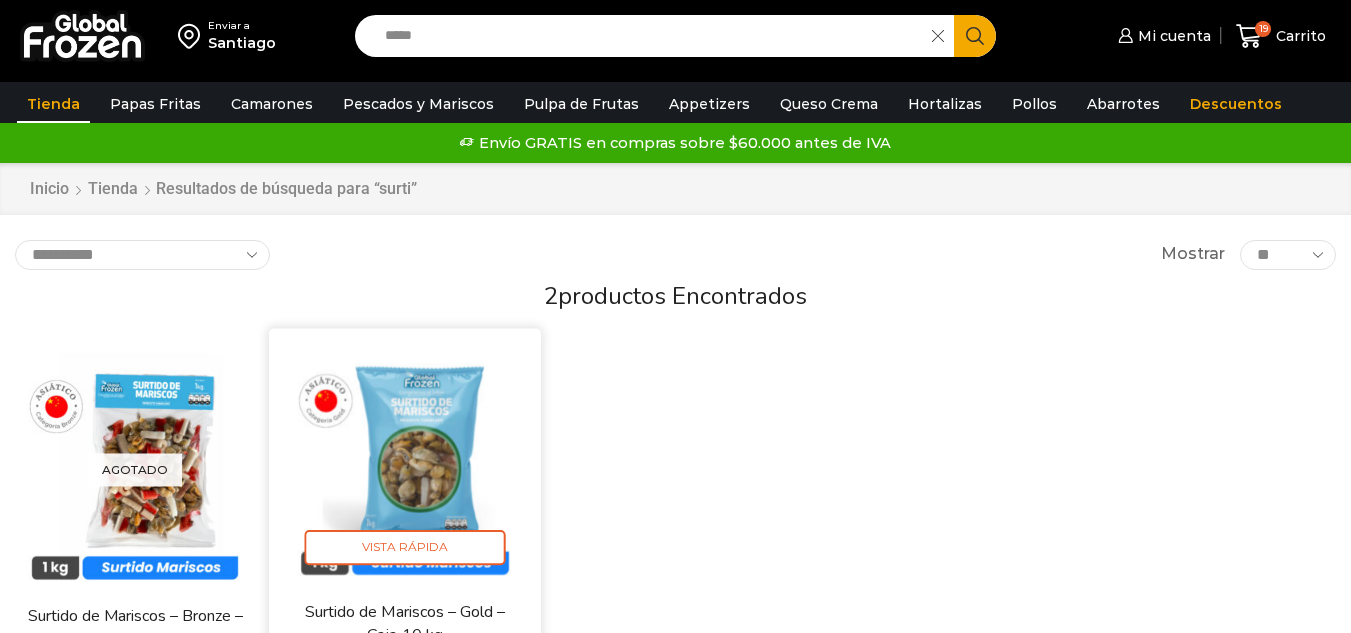 scroll, scrollTop: 0, scrollLeft: 0, axis: both 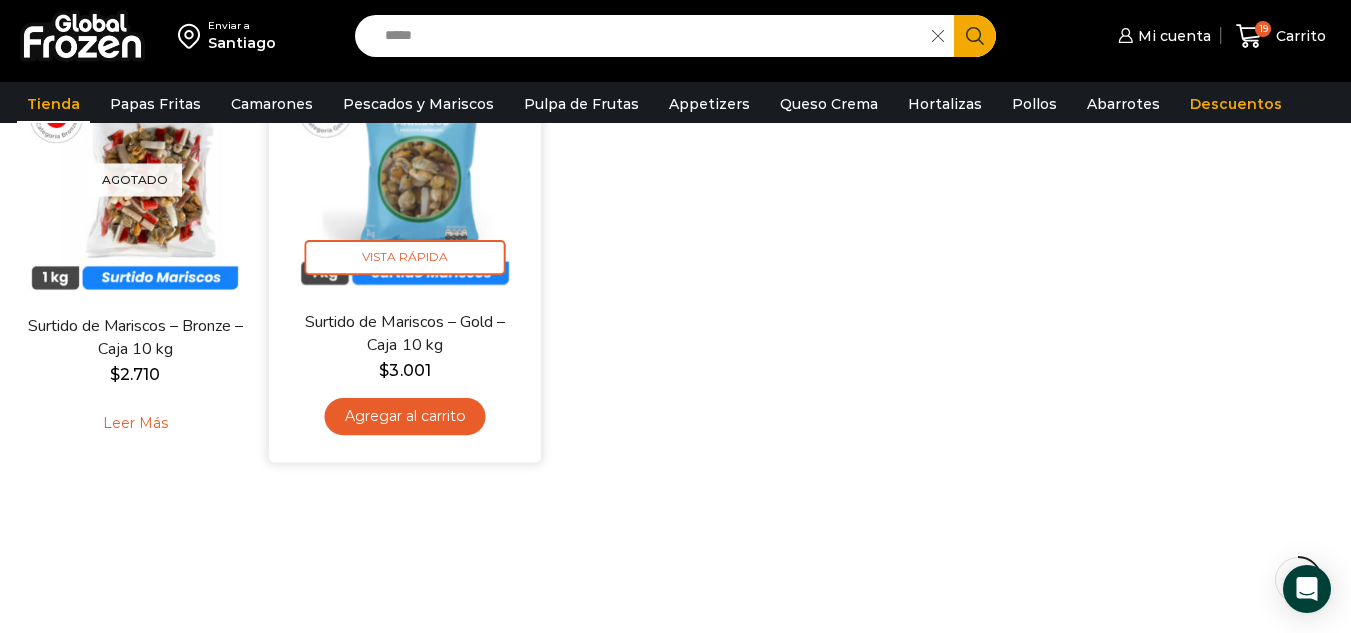 click on "Agregar al carrito" at bounding box center (405, 416) 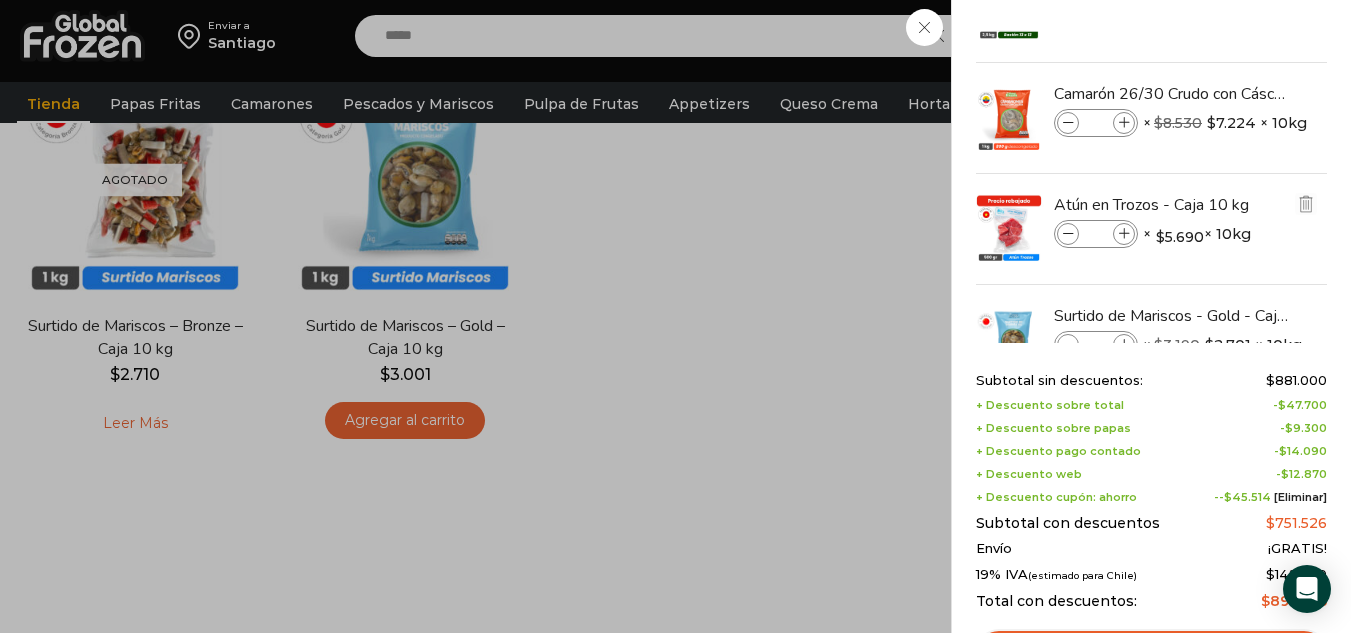 scroll, scrollTop: 367, scrollLeft: 0, axis: vertical 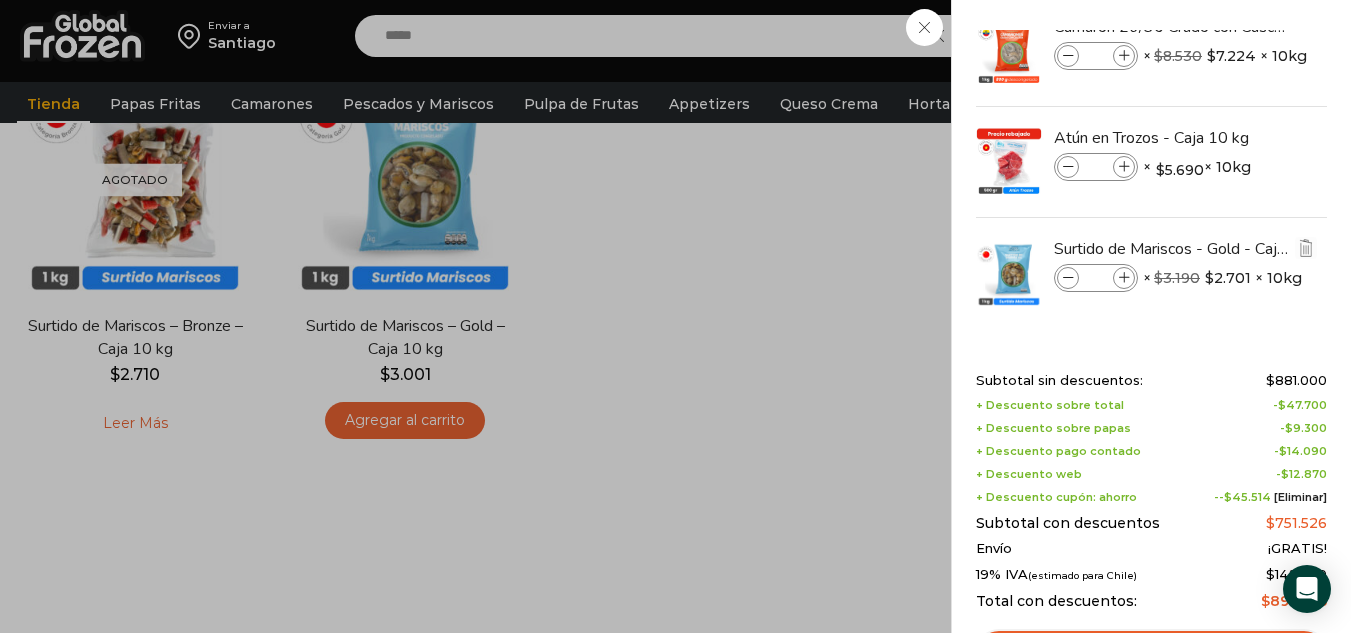 click at bounding box center (1124, 278) 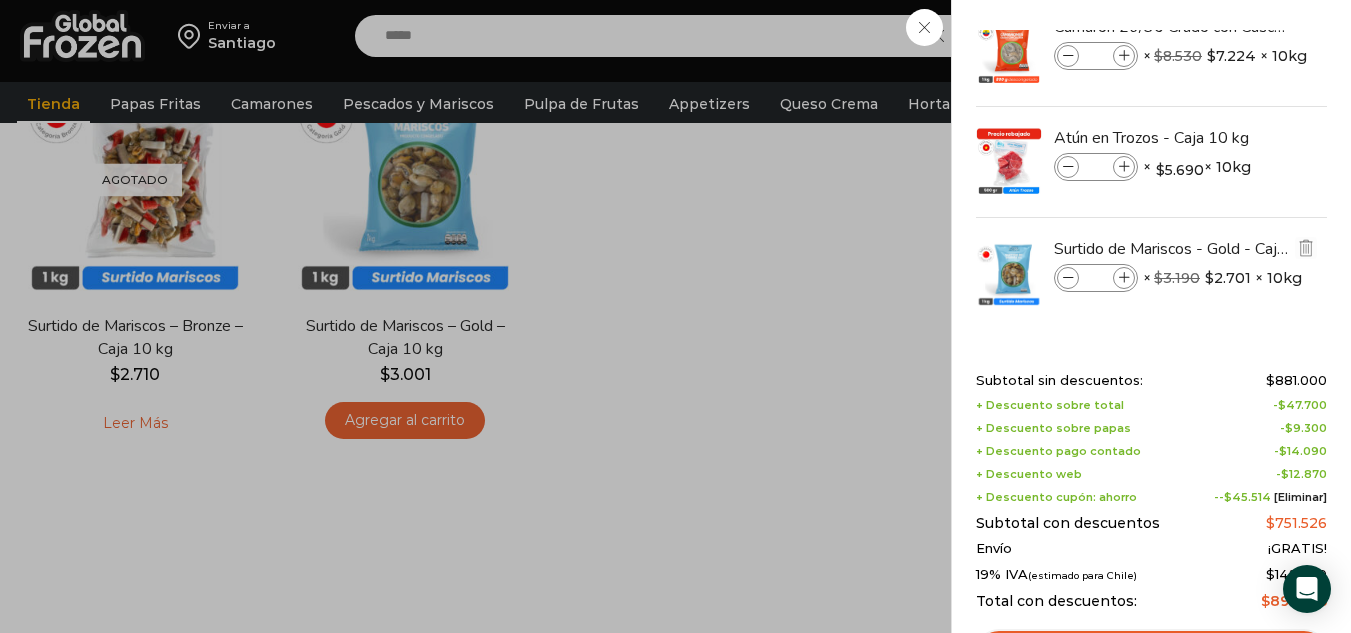 type on "*" 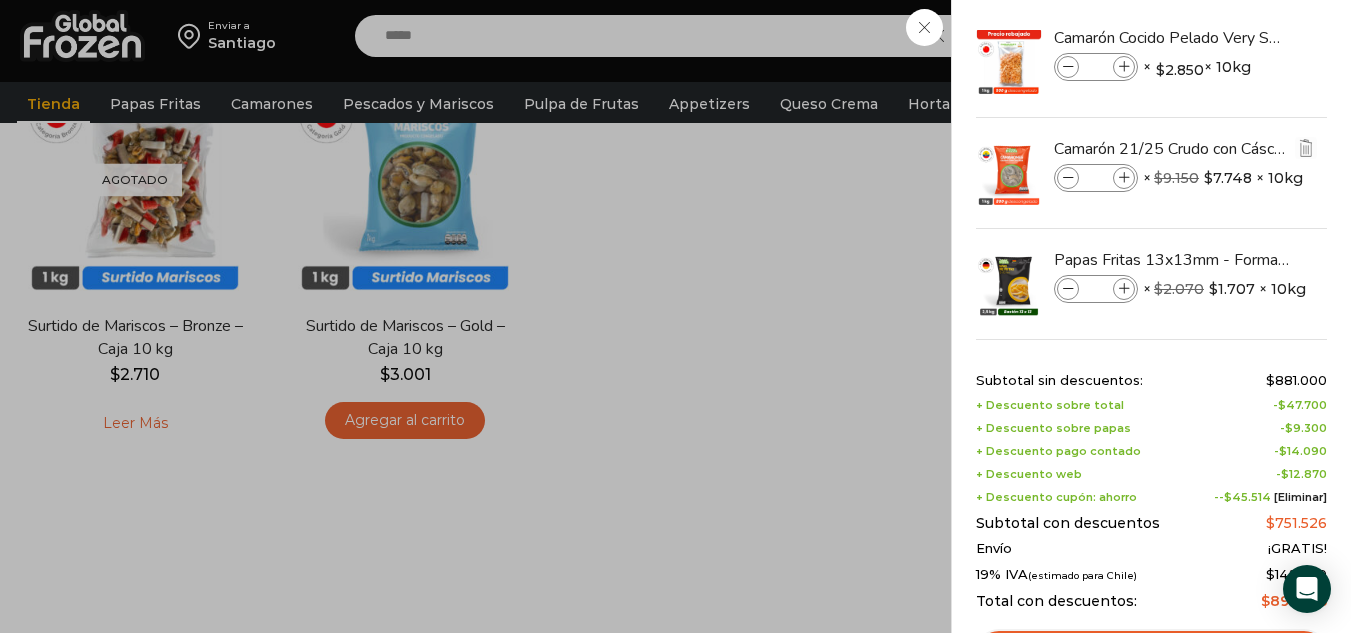 scroll, scrollTop: 0, scrollLeft: 0, axis: both 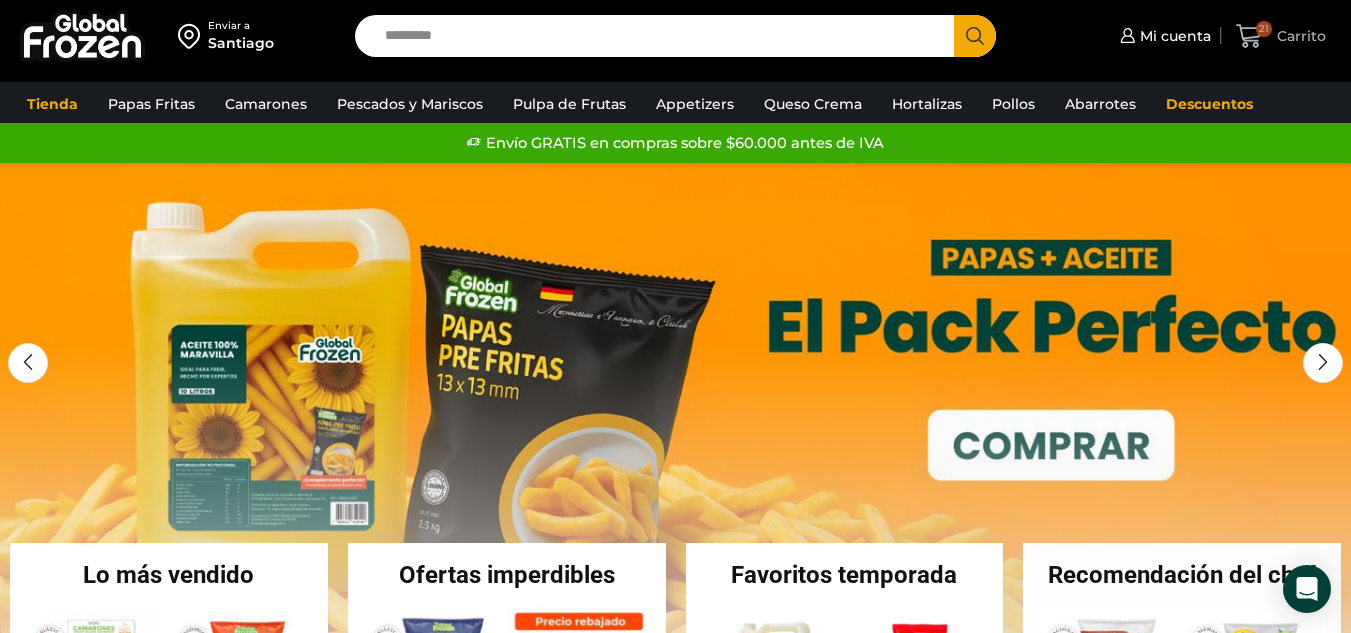 click on "21
Carrito" at bounding box center [1280, 36] 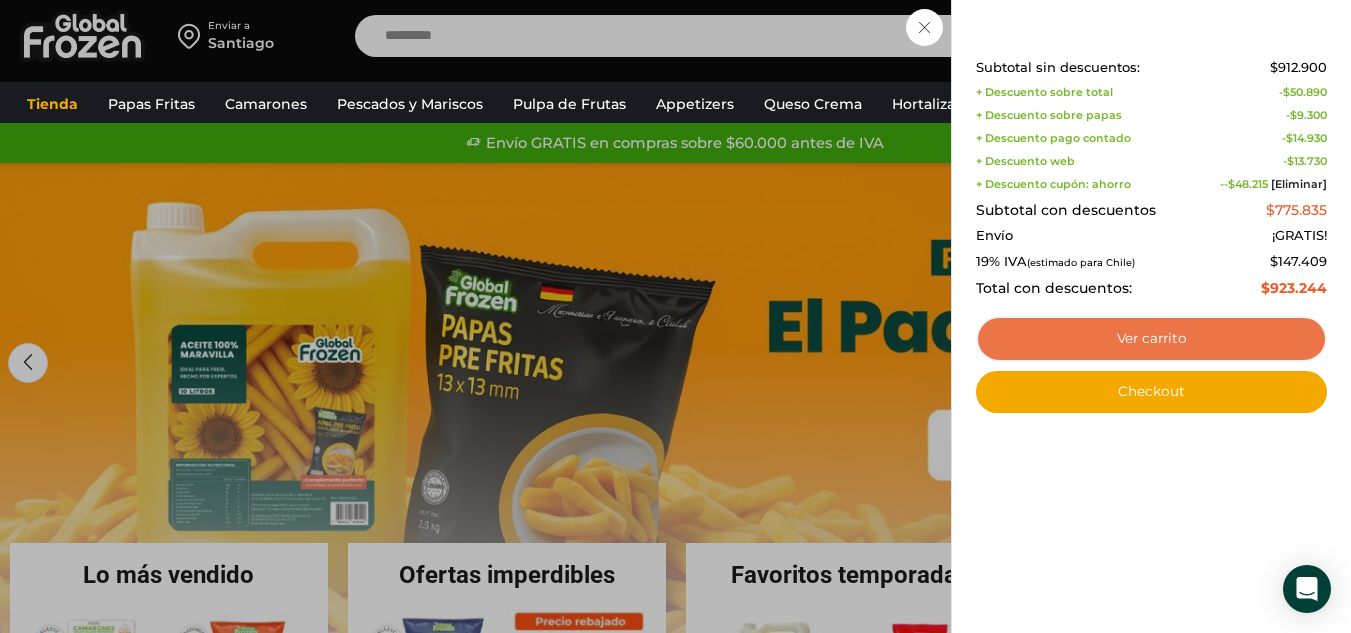 click on "Ver carrito" at bounding box center [1151, 339] 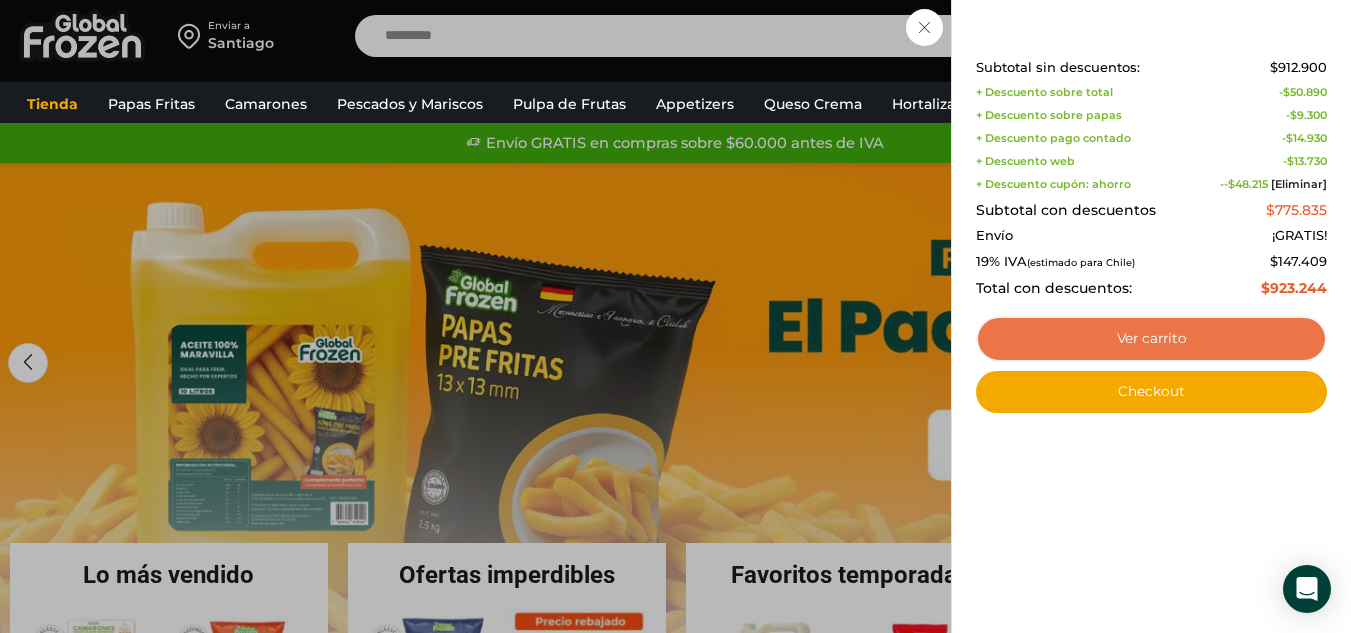 click on "Ver carrito" at bounding box center [1151, 339] 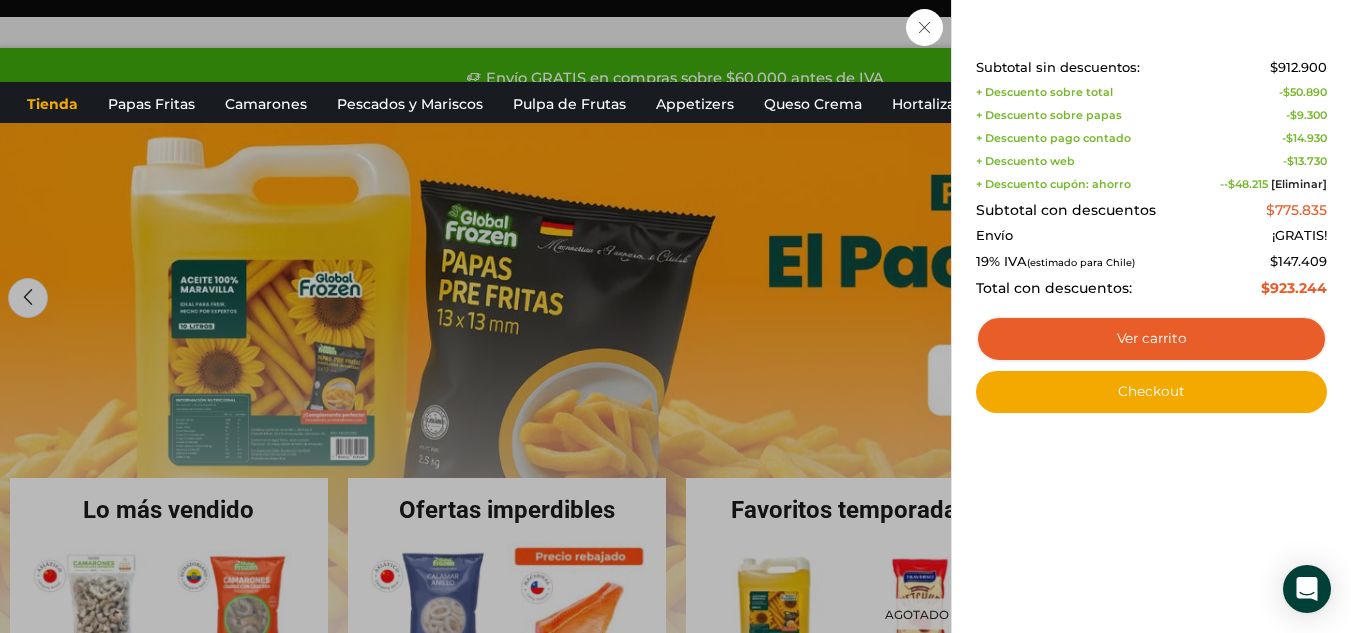 scroll, scrollTop: 100, scrollLeft: 0, axis: vertical 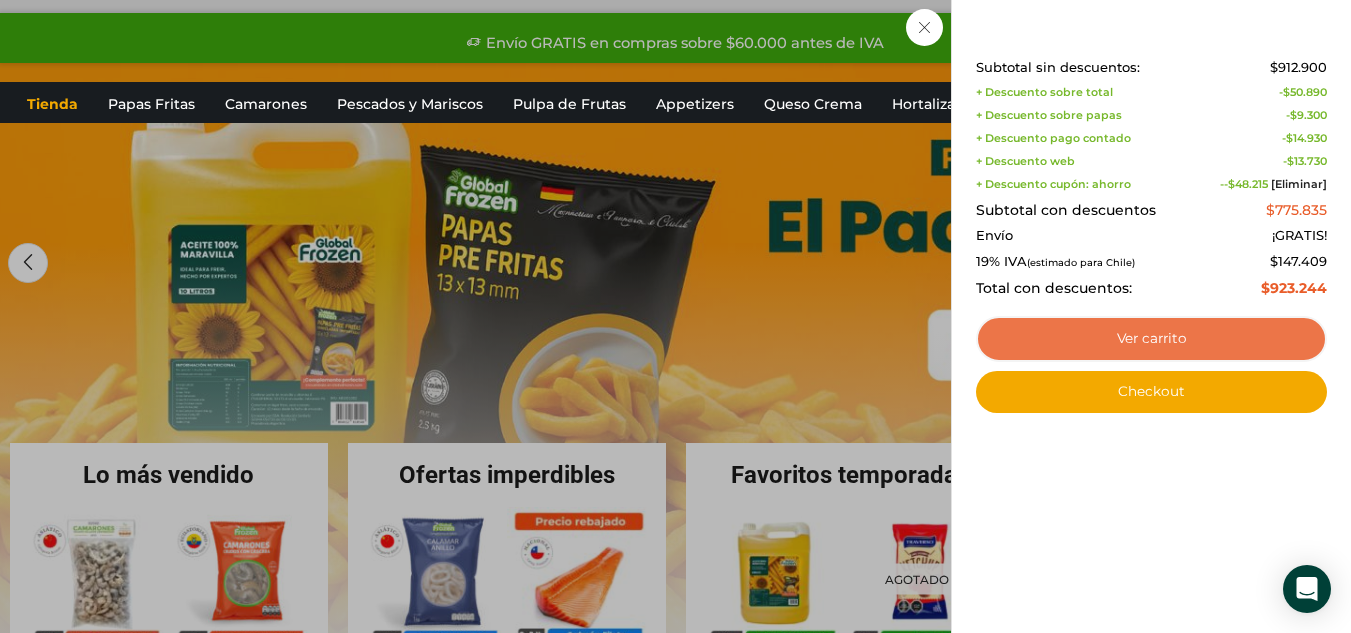 click on "Ver carrito" at bounding box center (1151, 339) 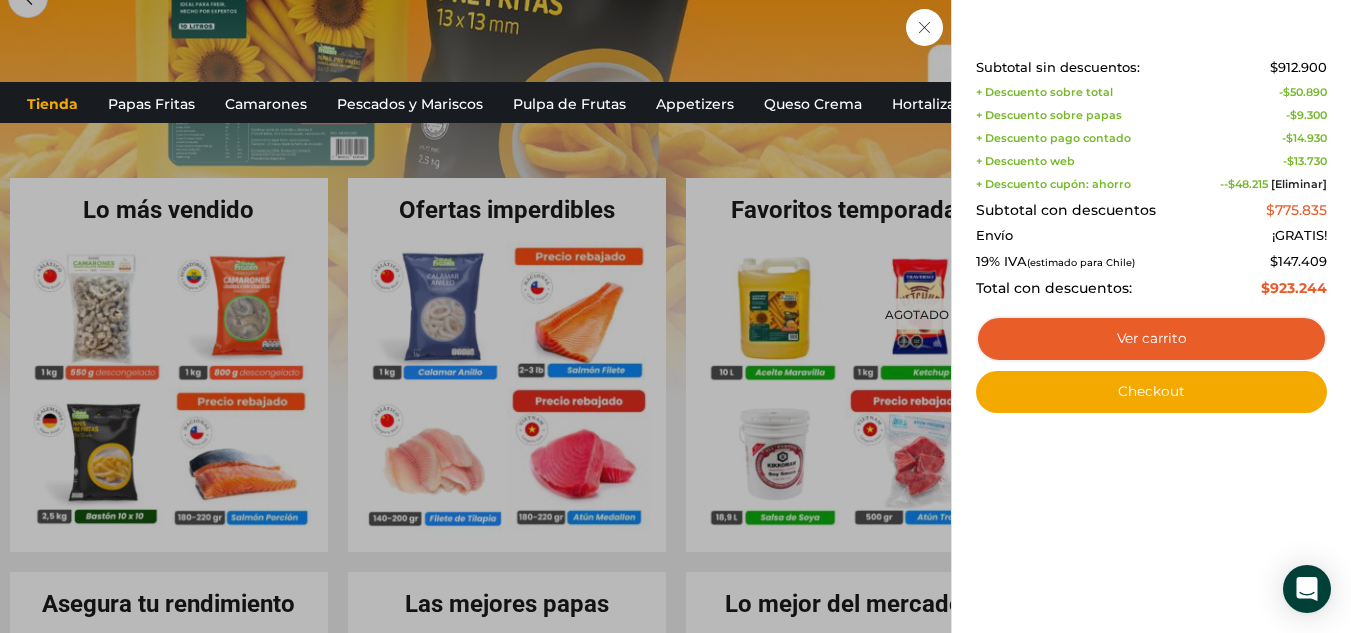 scroll, scrollTop: 400, scrollLeft: 0, axis: vertical 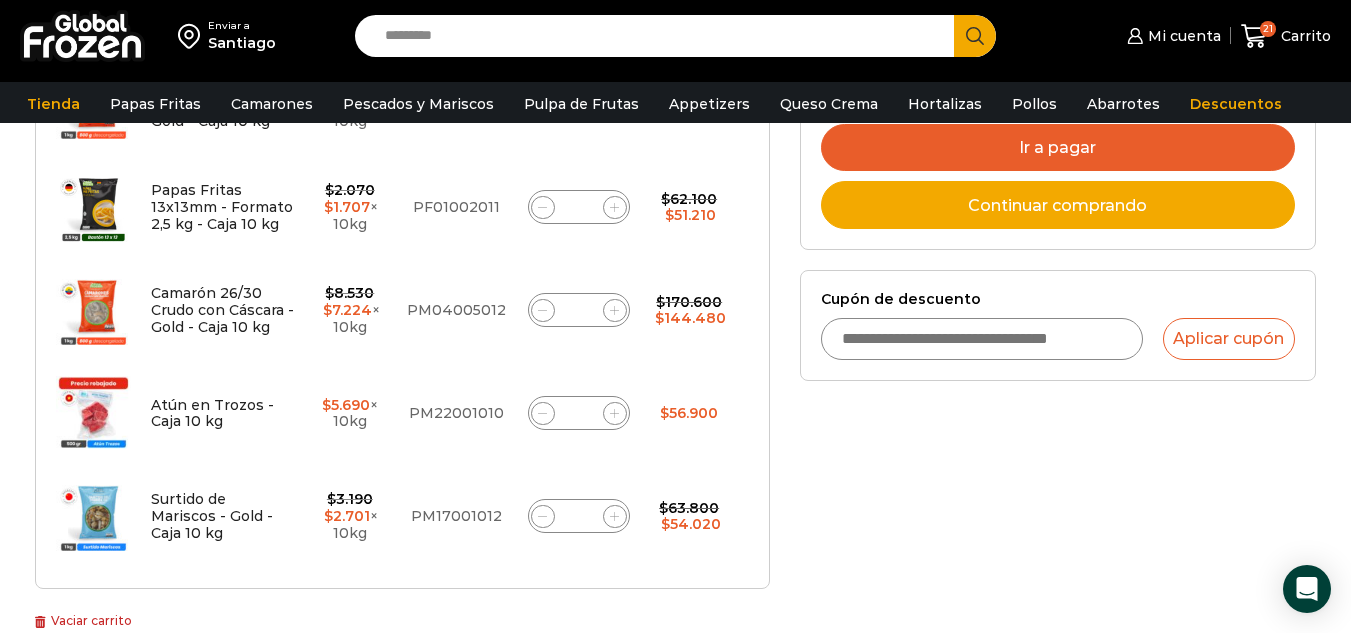 click 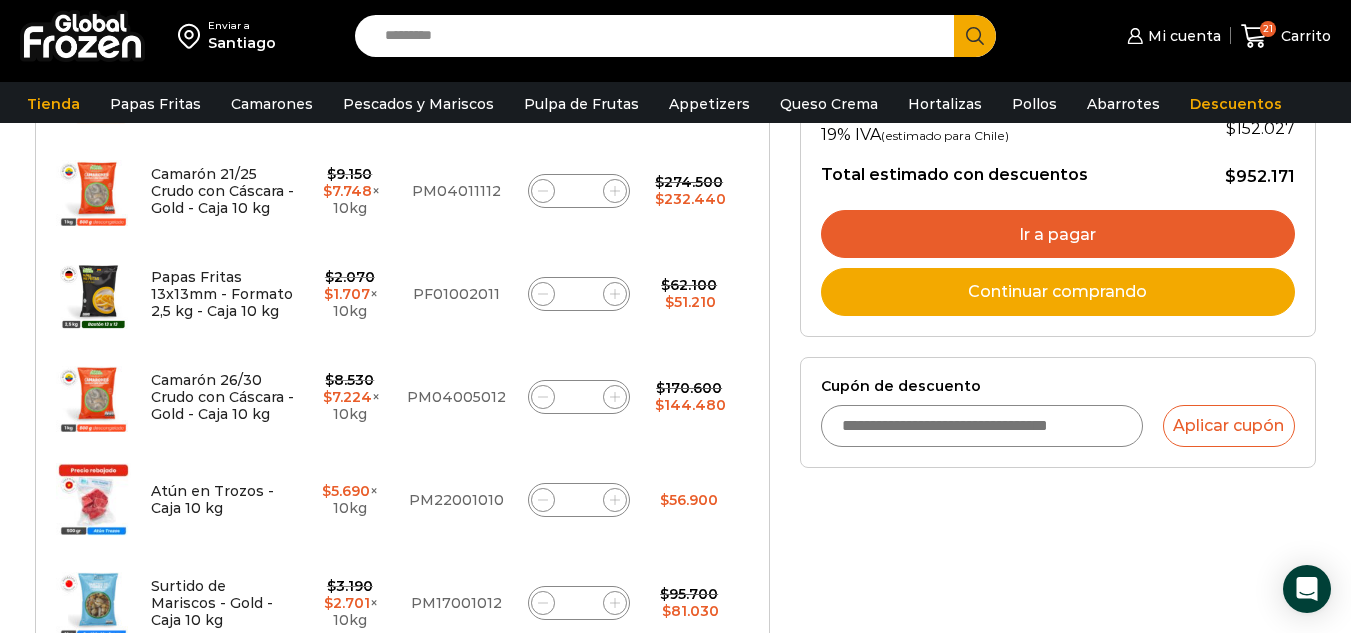 scroll, scrollTop: 613, scrollLeft: 0, axis: vertical 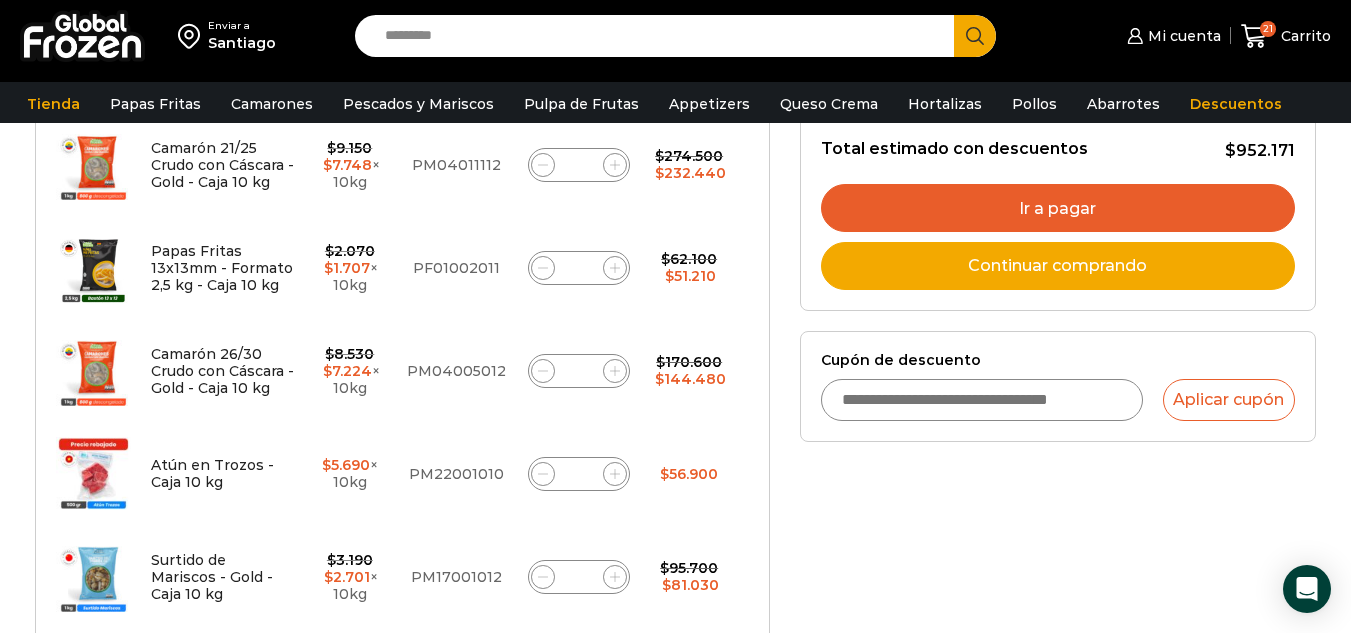 click 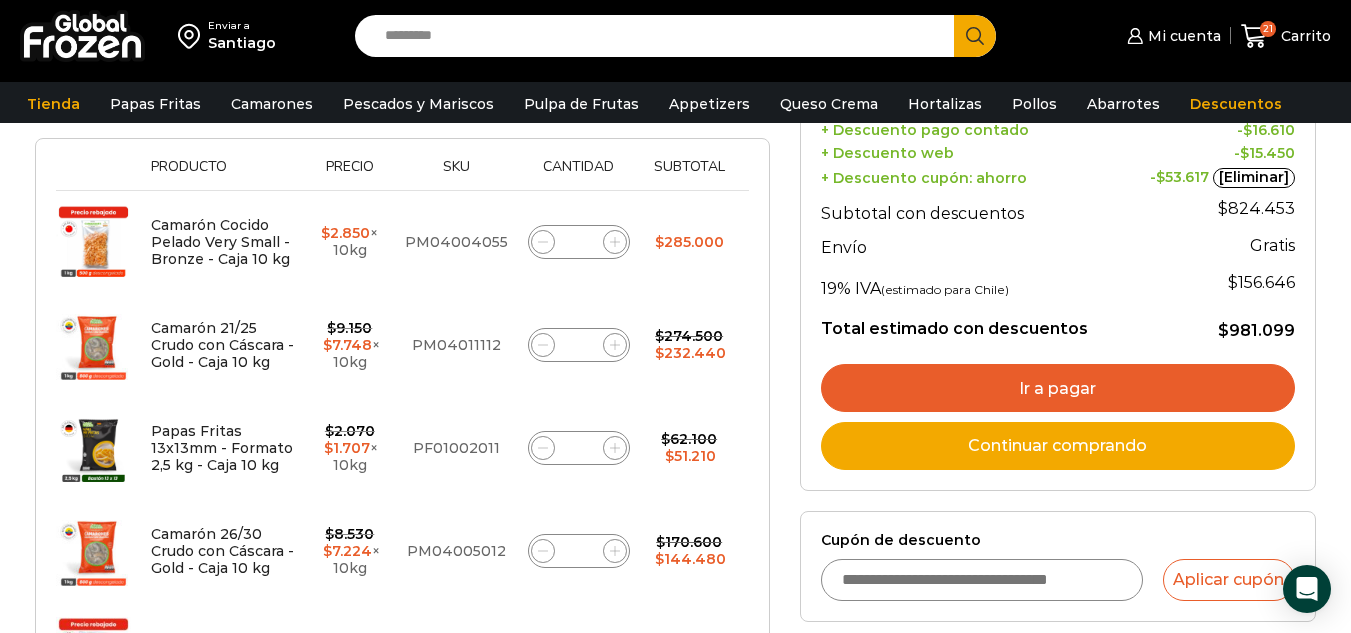 scroll, scrollTop: 400, scrollLeft: 0, axis: vertical 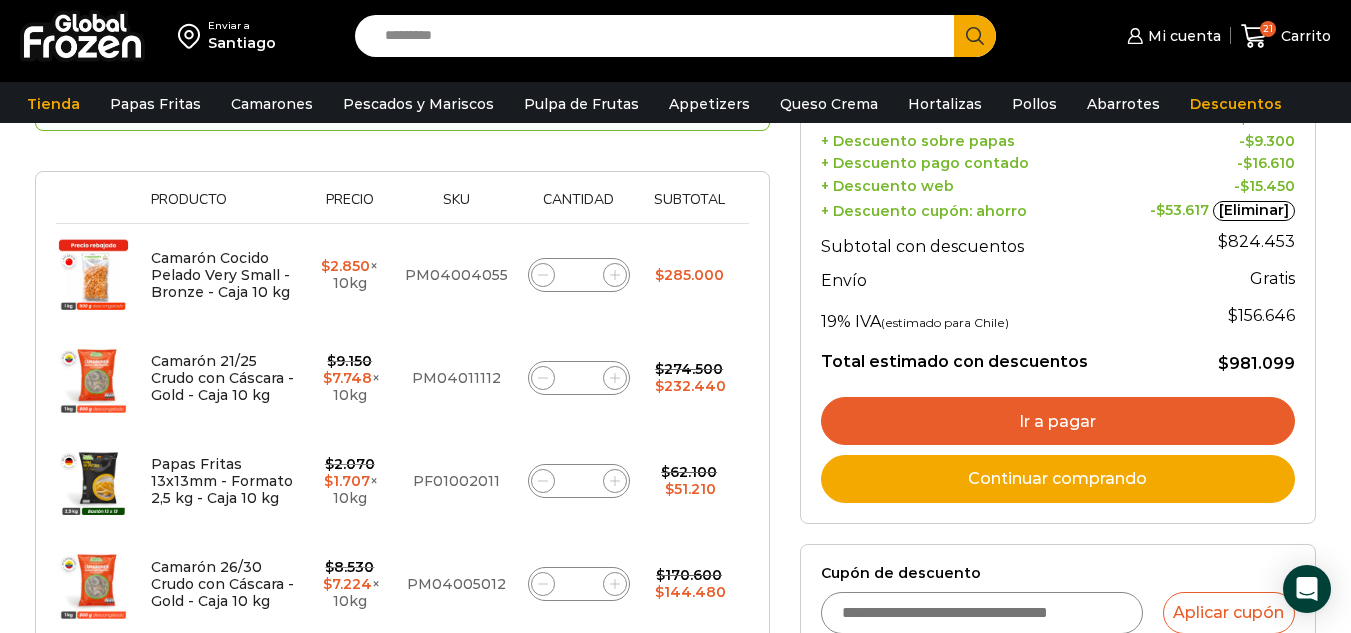click 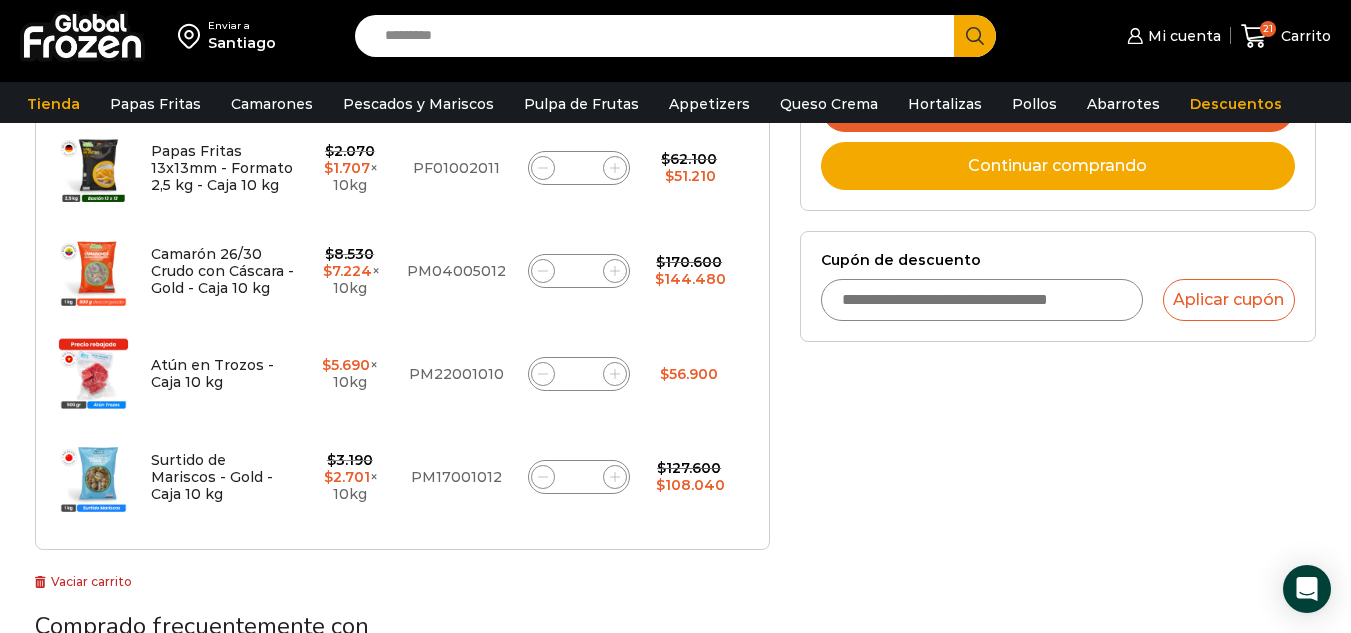 scroll, scrollTop: 613, scrollLeft: 0, axis: vertical 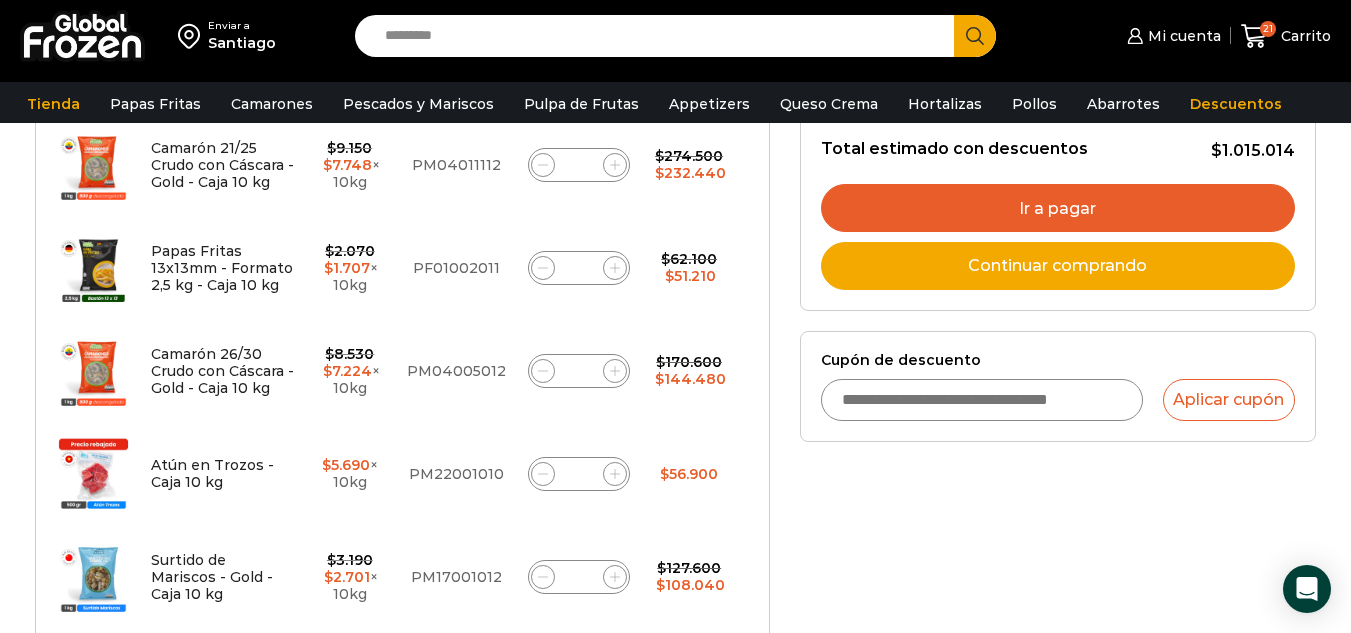 click on "Ir a pagar" at bounding box center (1058, 208) 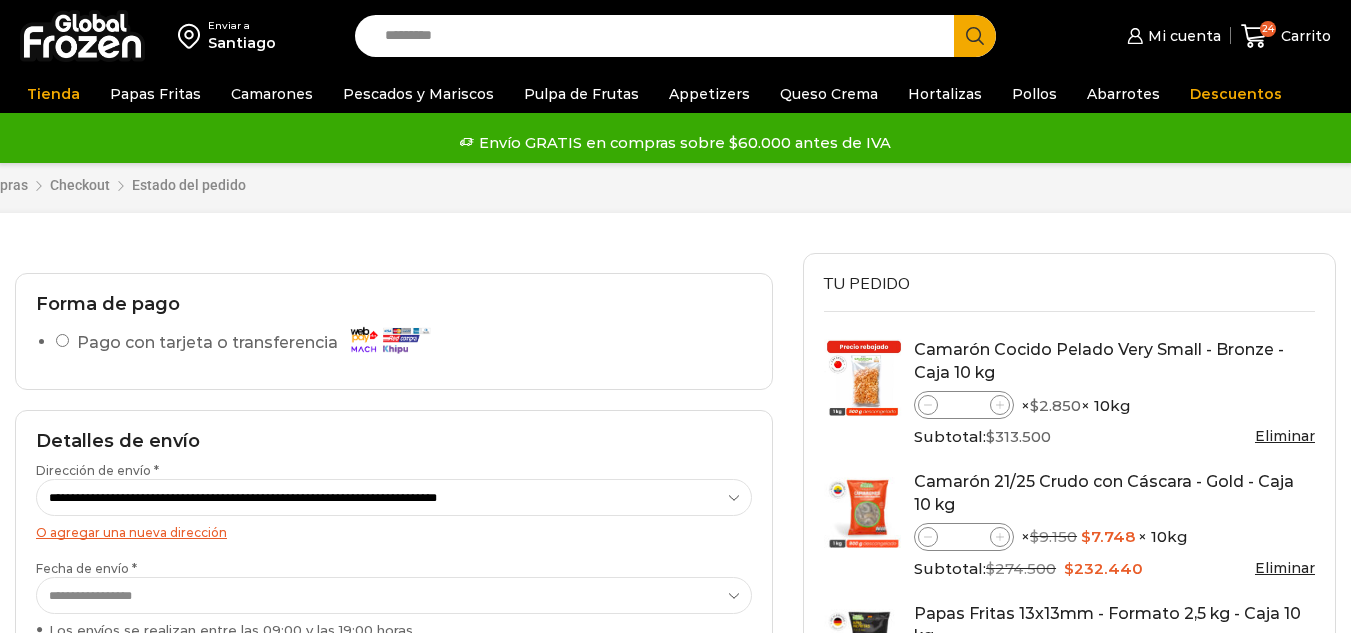select on "*" 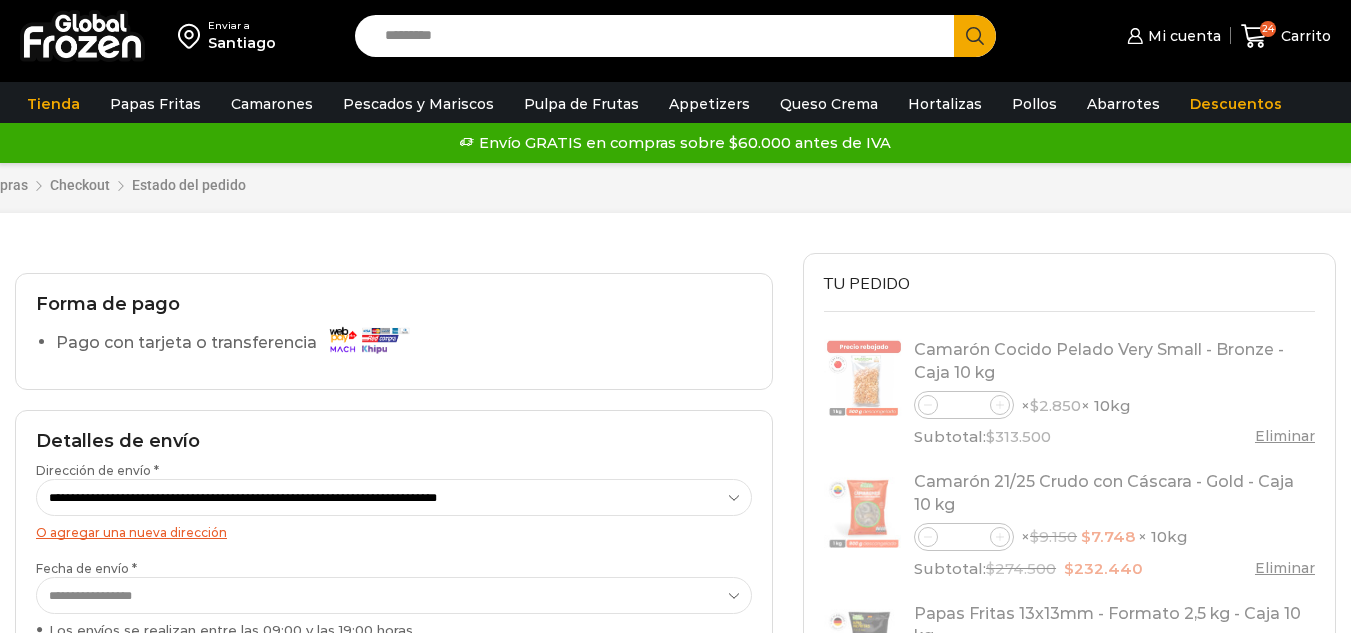 scroll, scrollTop: 0, scrollLeft: 0, axis: both 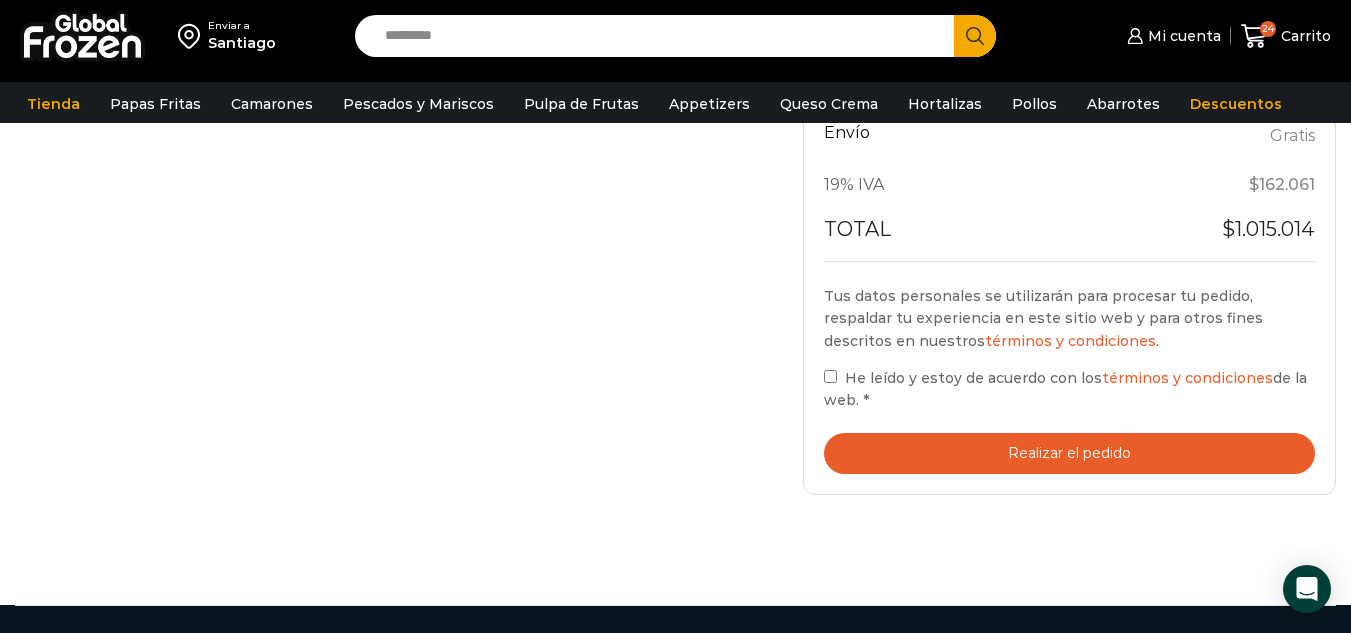 click on "Realizar el pedido" at bounding box center [1069, 453] 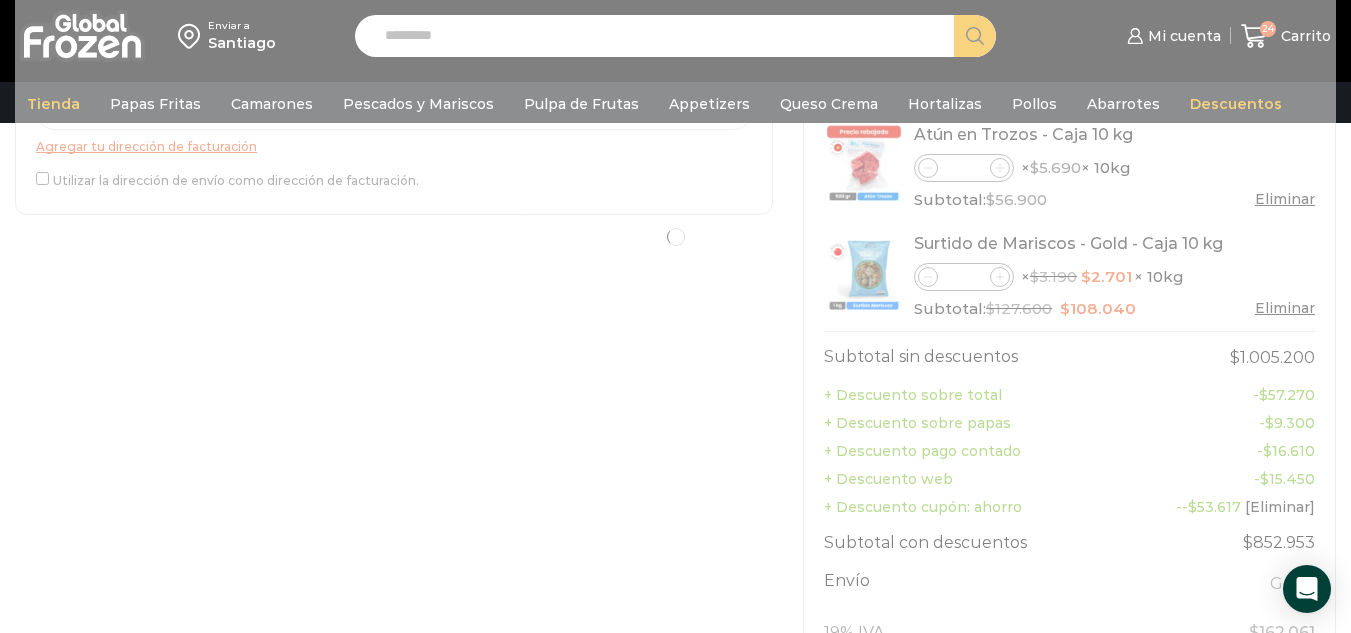 scroll, scrollTop: 700, scrollLeft: 0, axis: vertical 